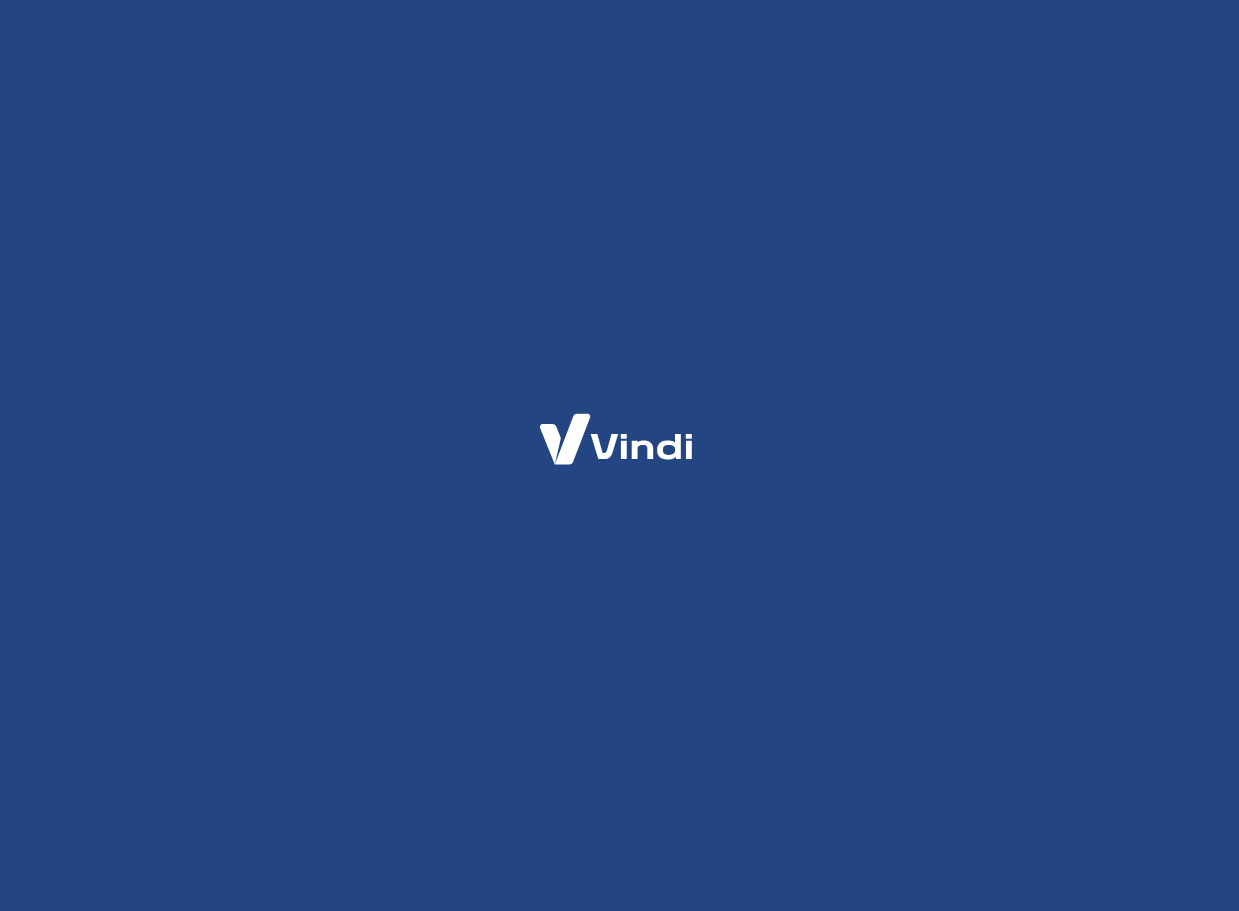 scroll, scrollTop: 0, scrollLeft: 0, axis: both 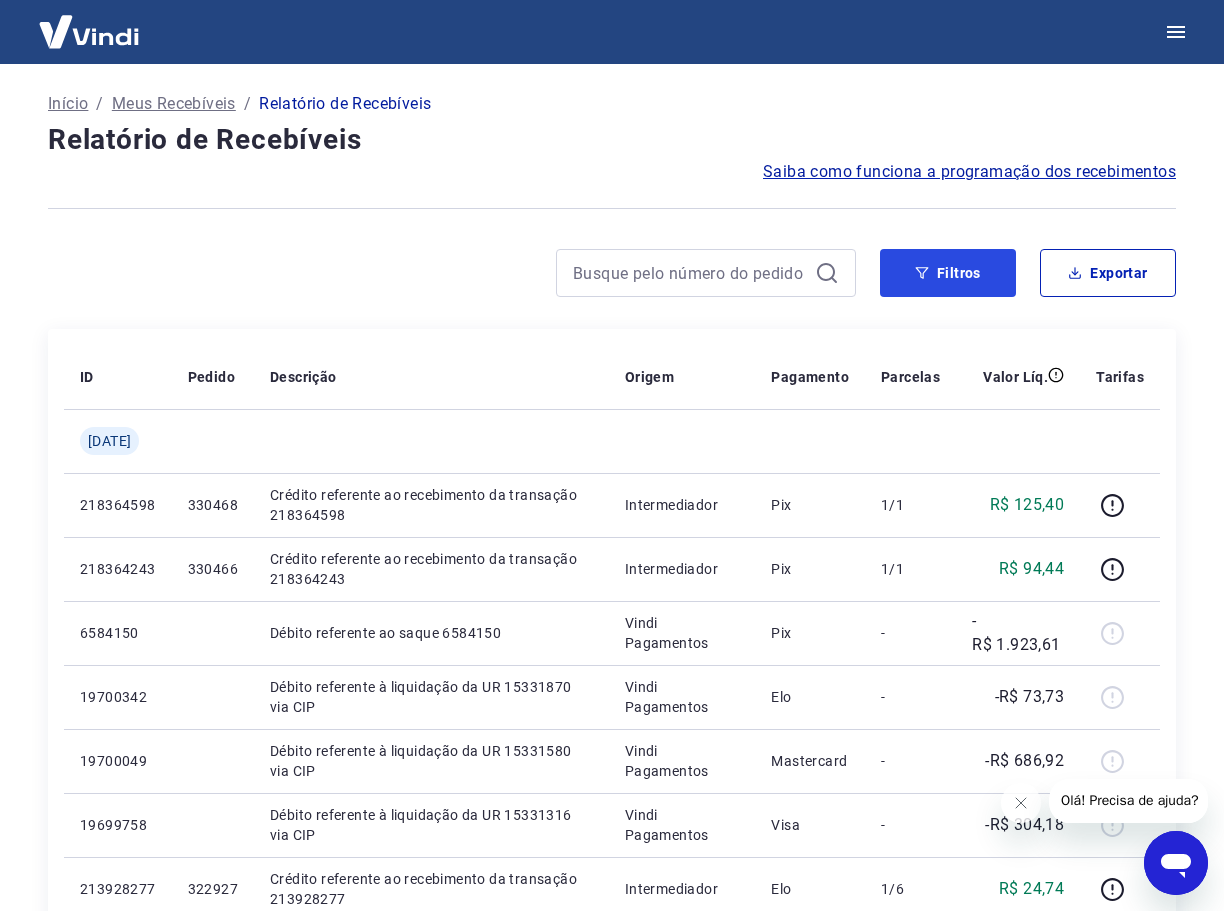 drag, startPoint x: 920, startPoint y: 263, endPoint x: 829, endPoint y: 308, distance: 101.51847 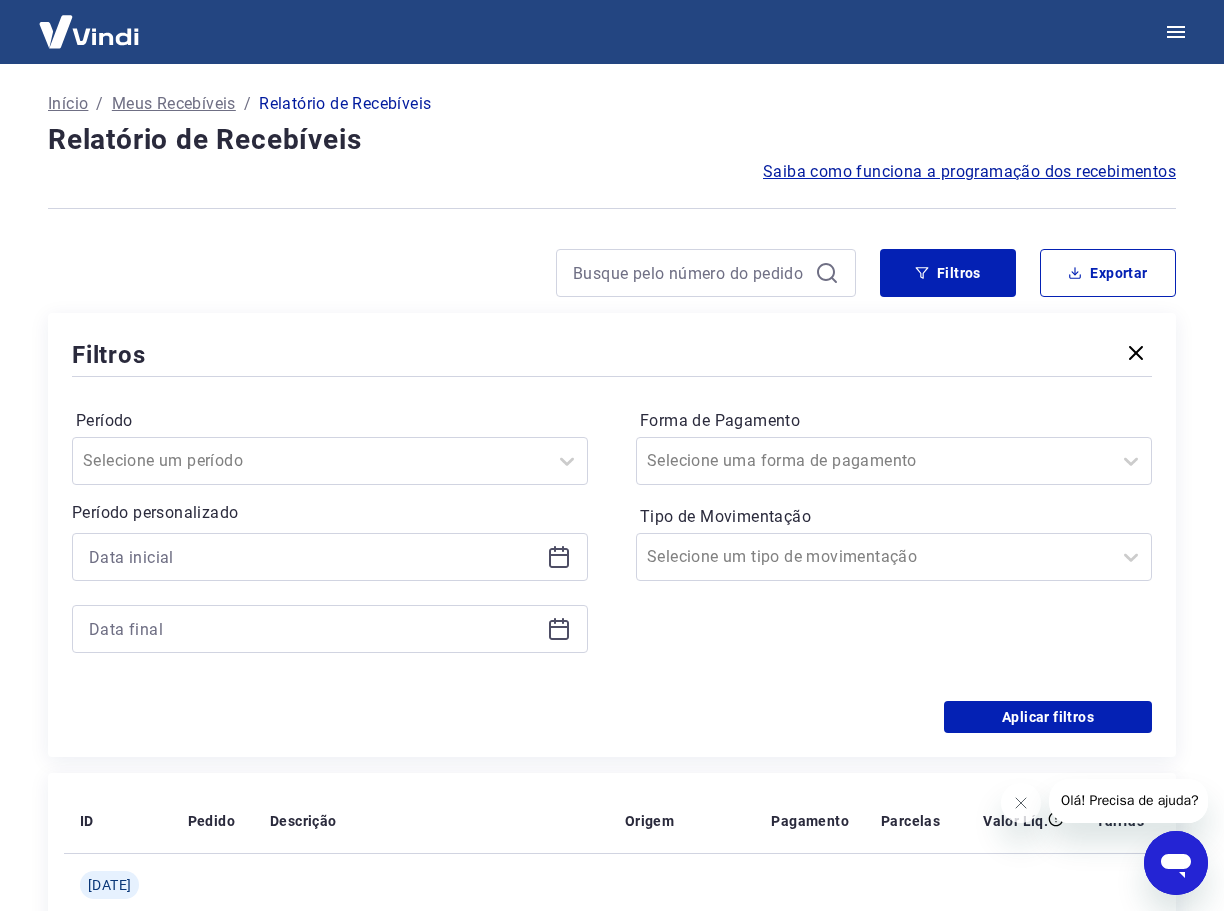 click 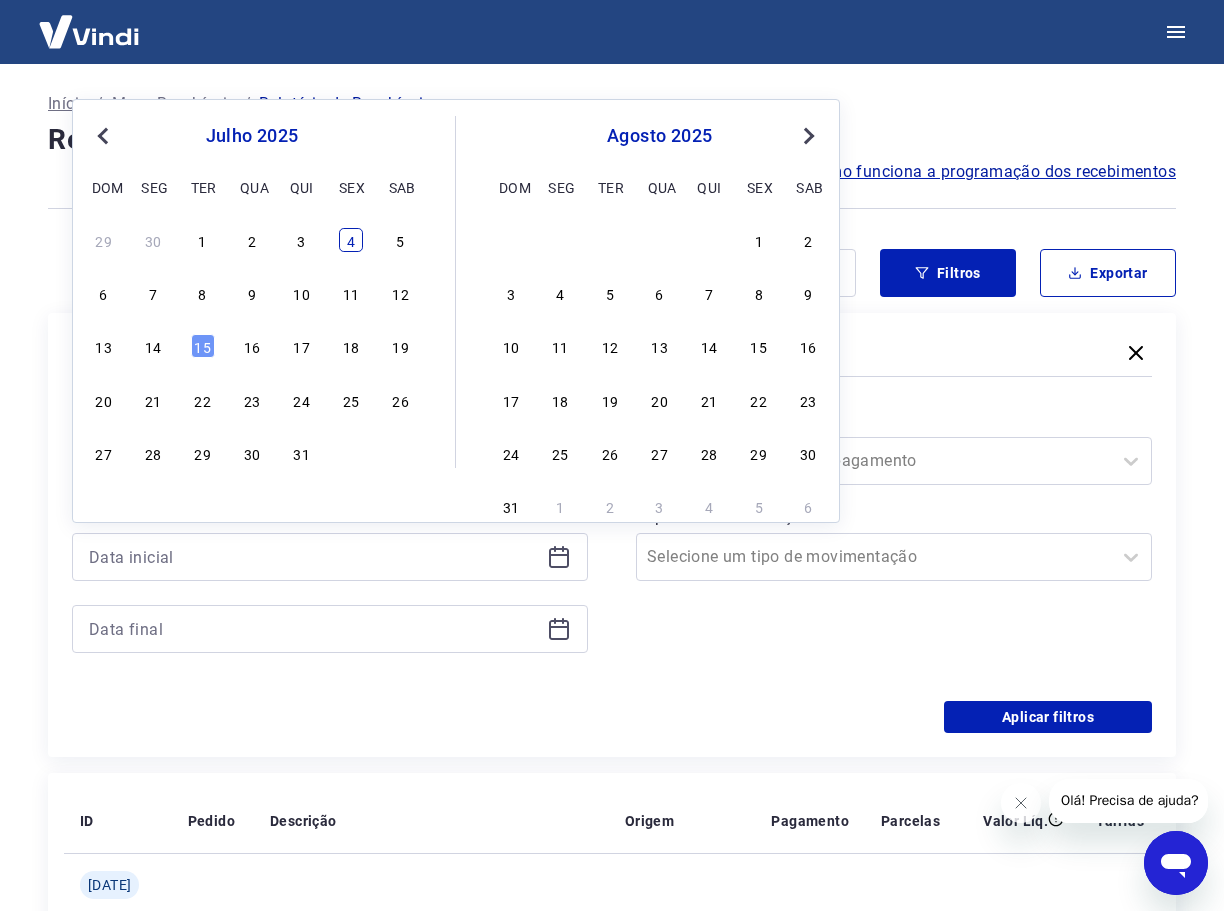 click on "4" at bounding box center [351, 240] 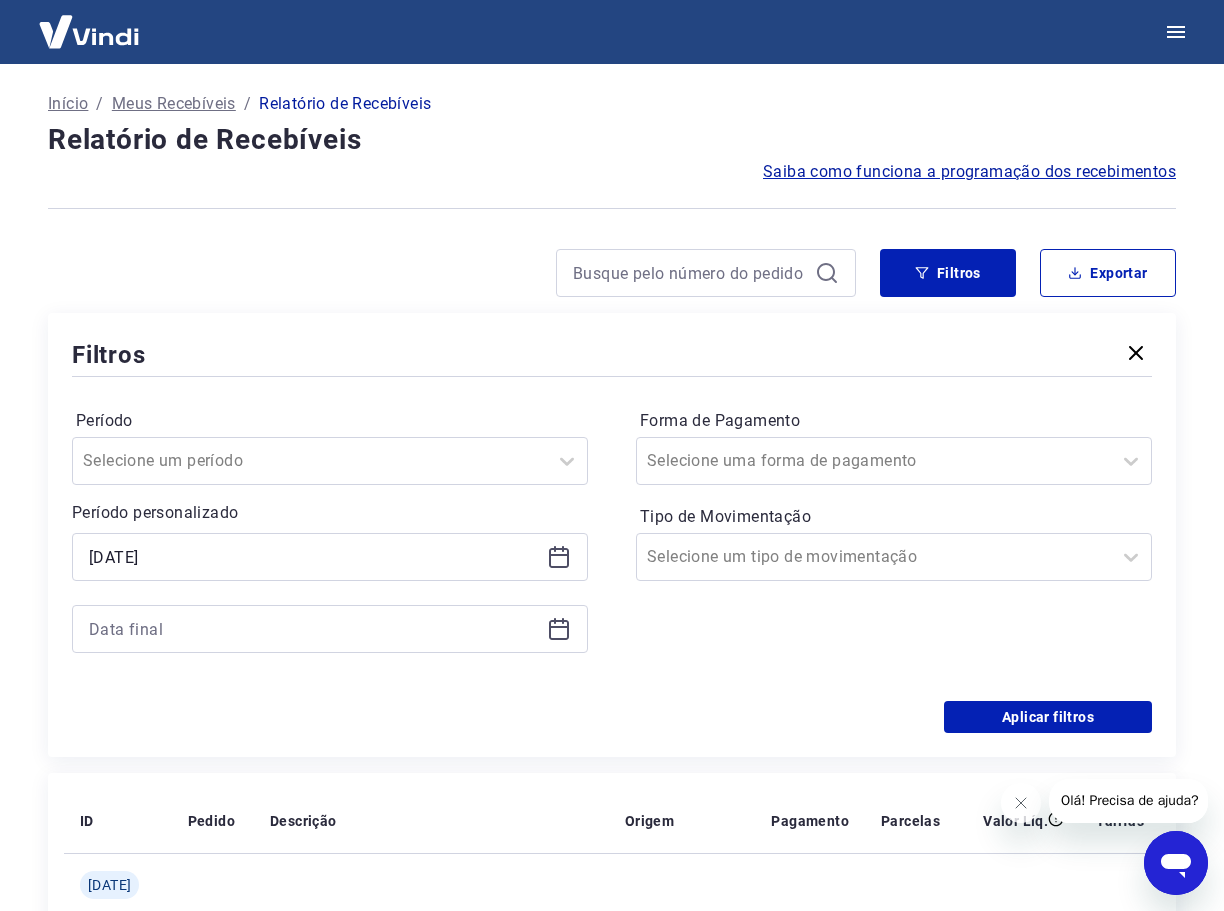 click 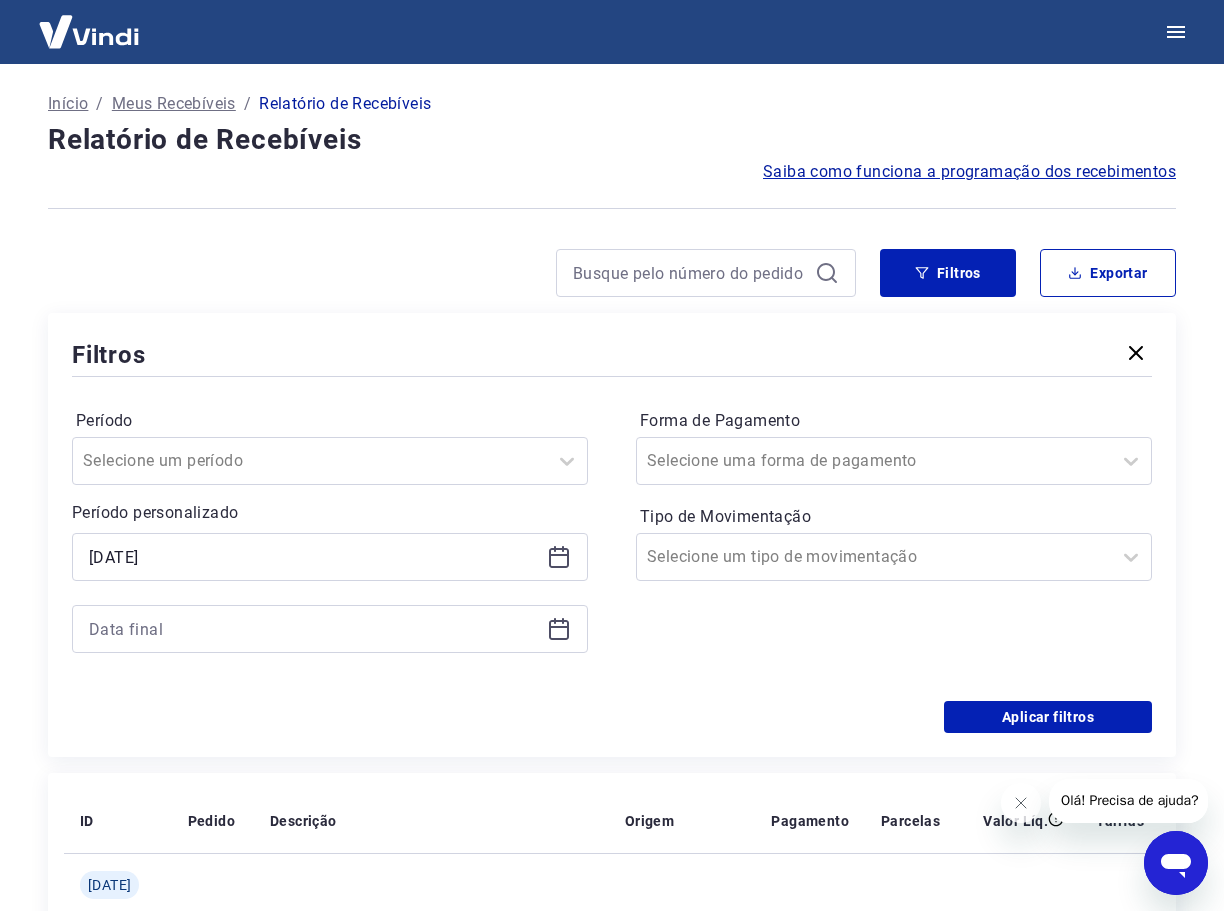 drag, startPoint x: 627, startPoint y: 661, endPoint x: 626, endPoint y: 649, distance: 12.0415945 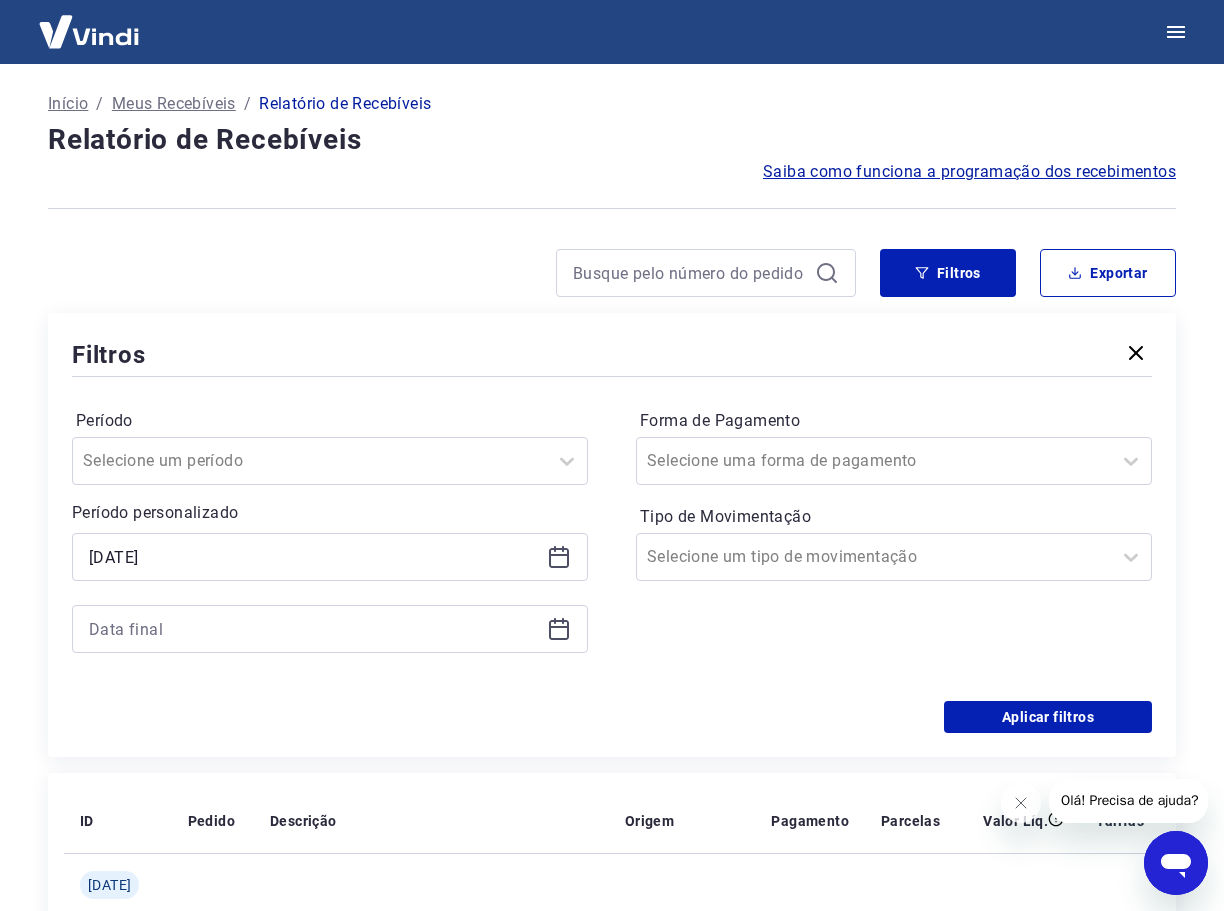 click 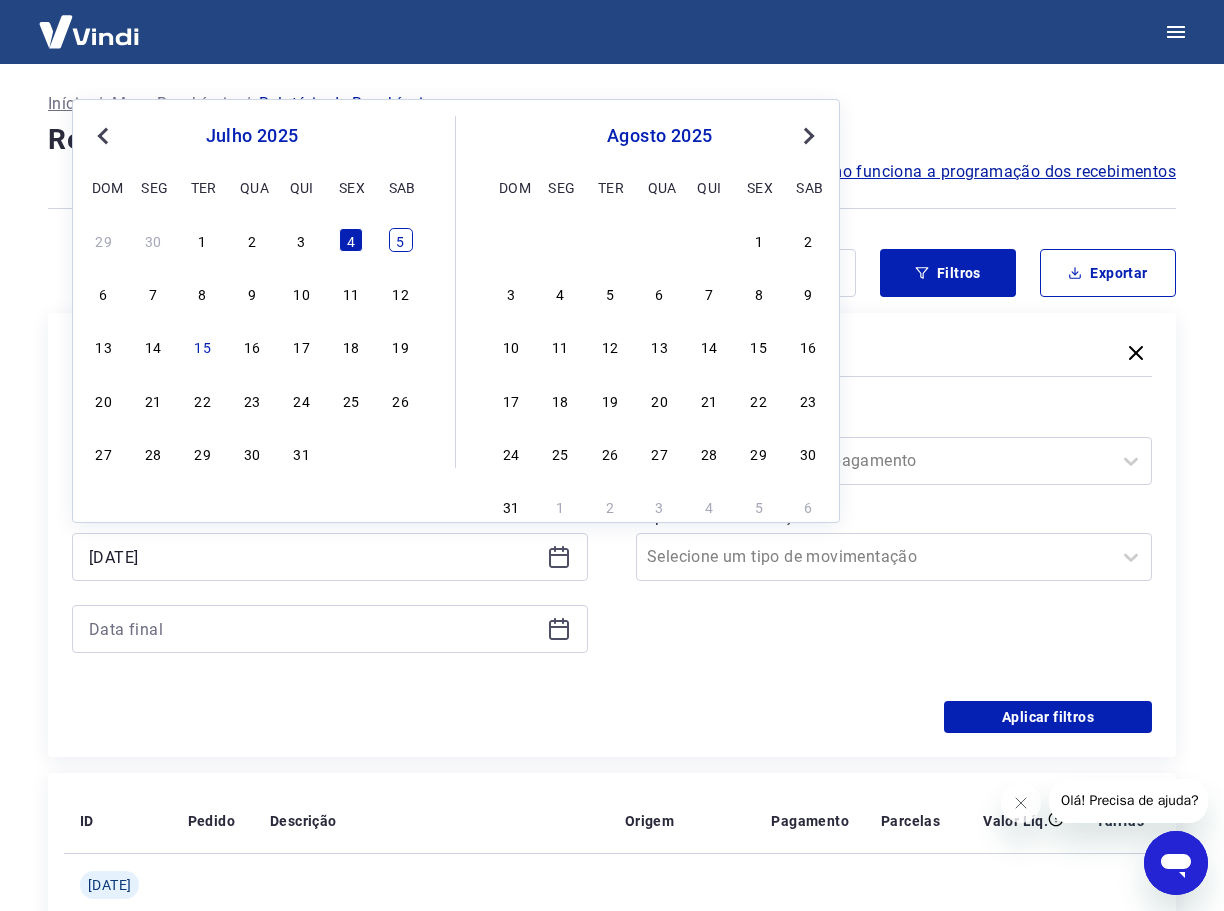 click on "5" at bounding box center [401, 240] 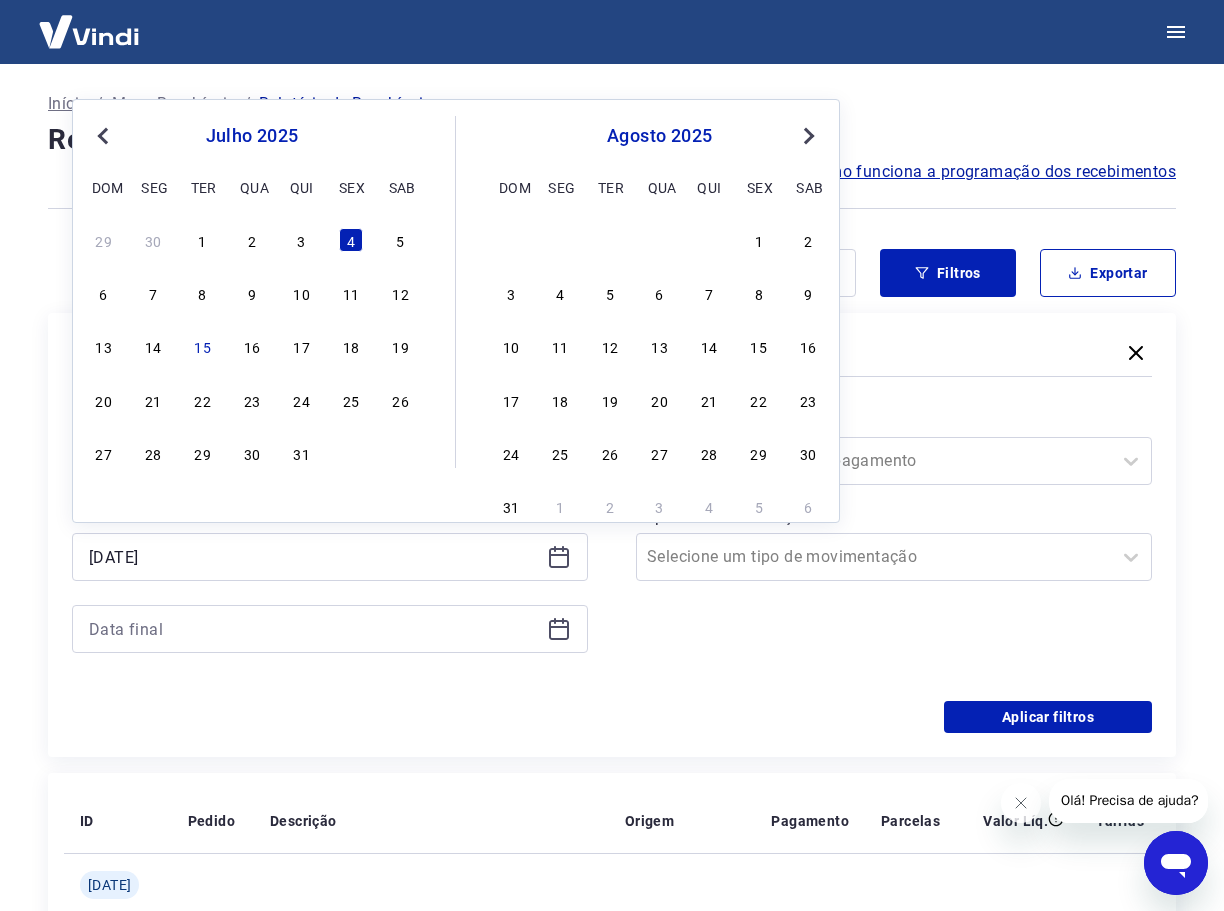 type on "[DATE]" 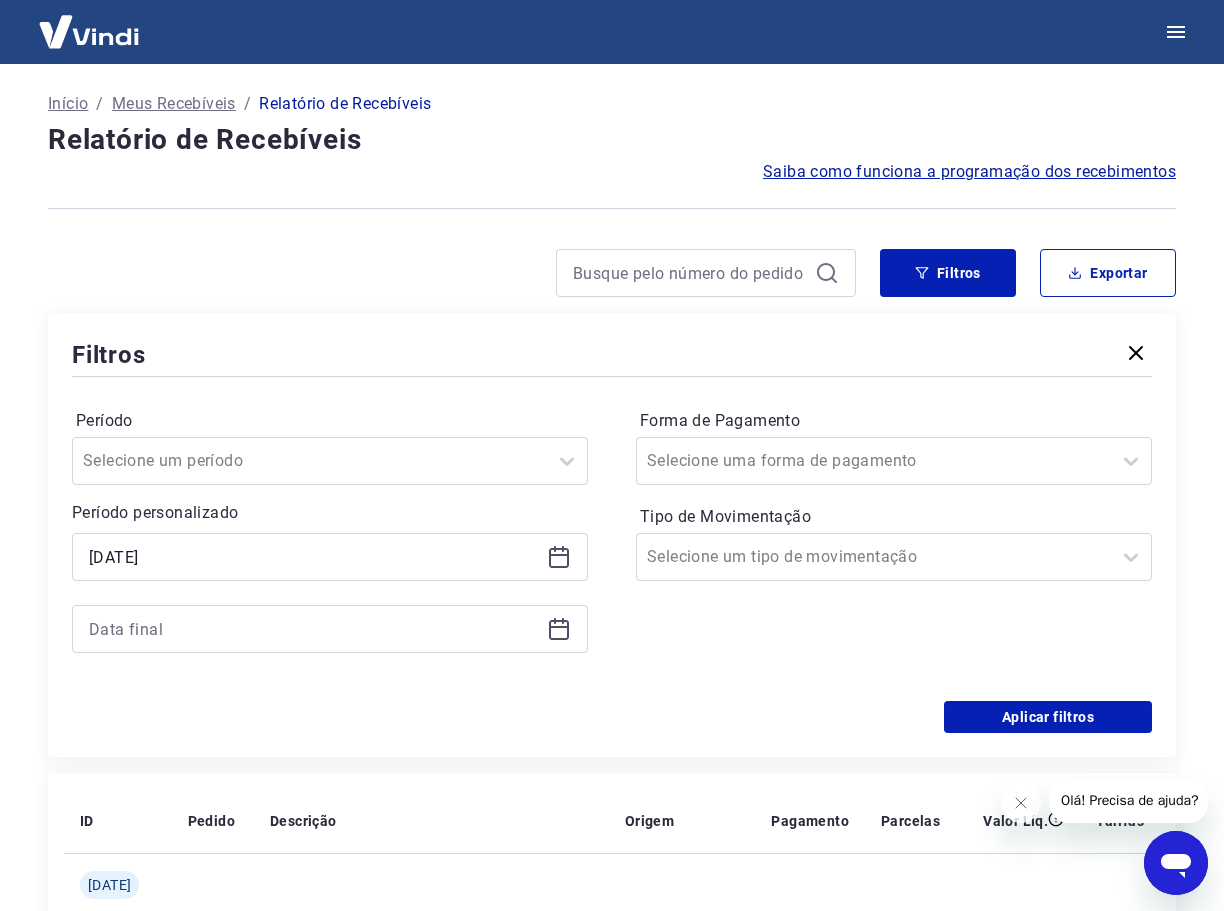 click 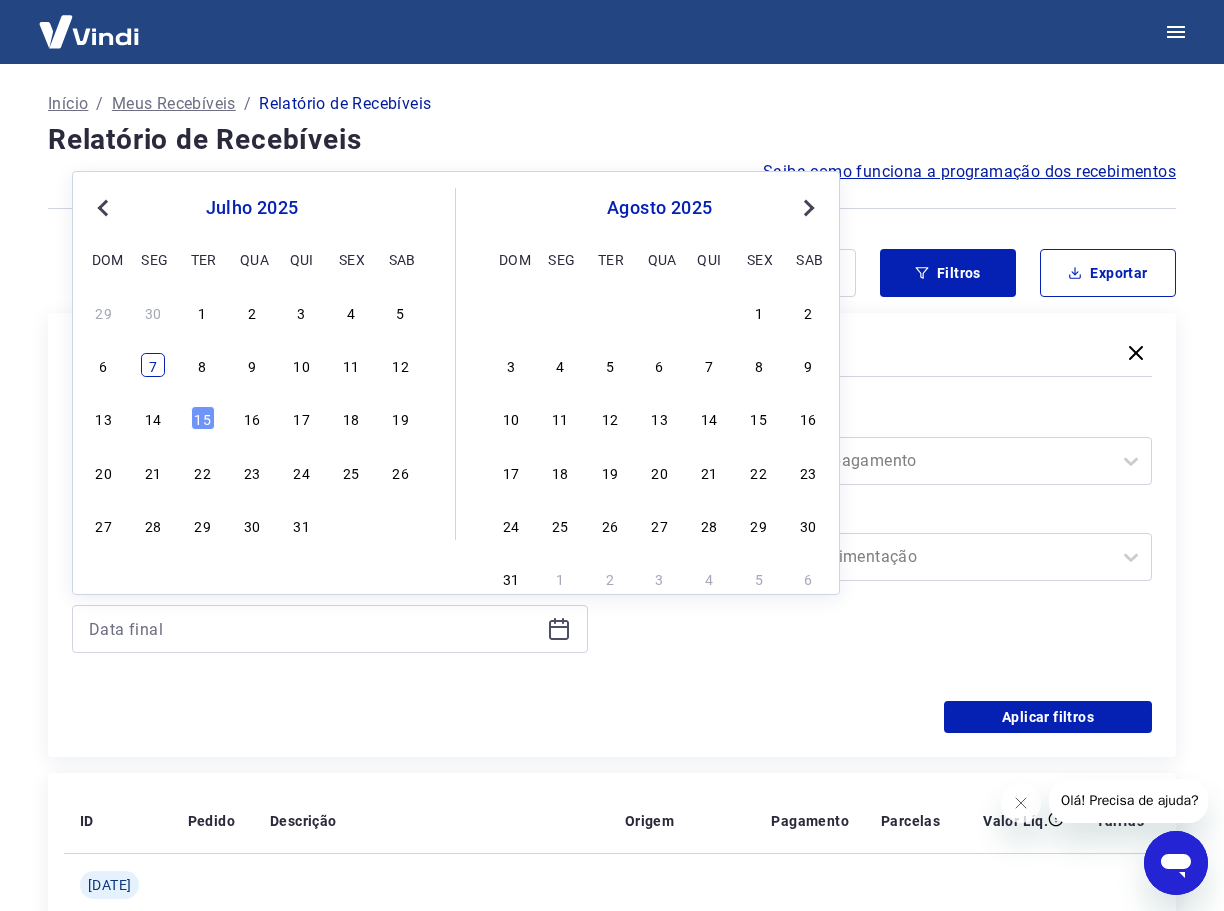 click on "7" at bounding box center (153, 365) 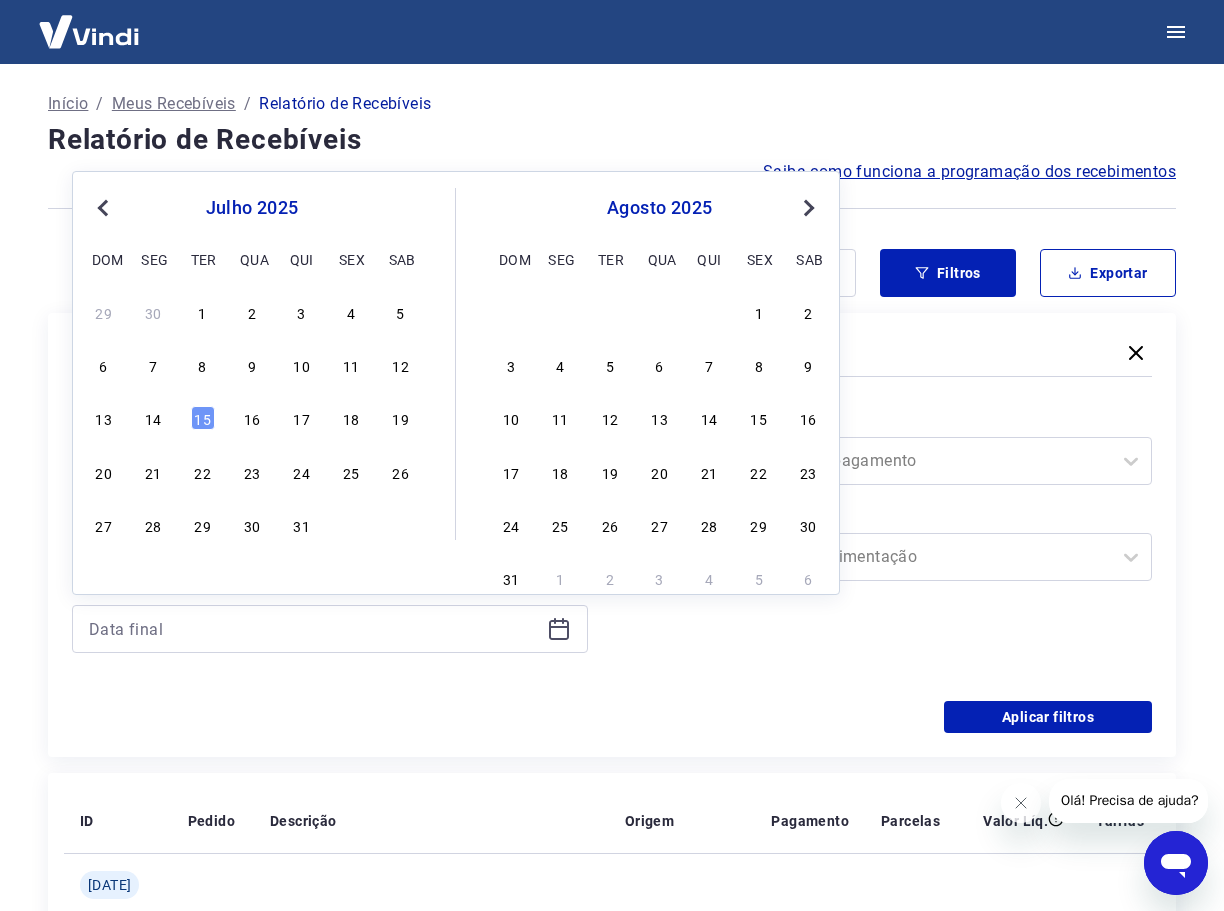 type on "[DATE]" 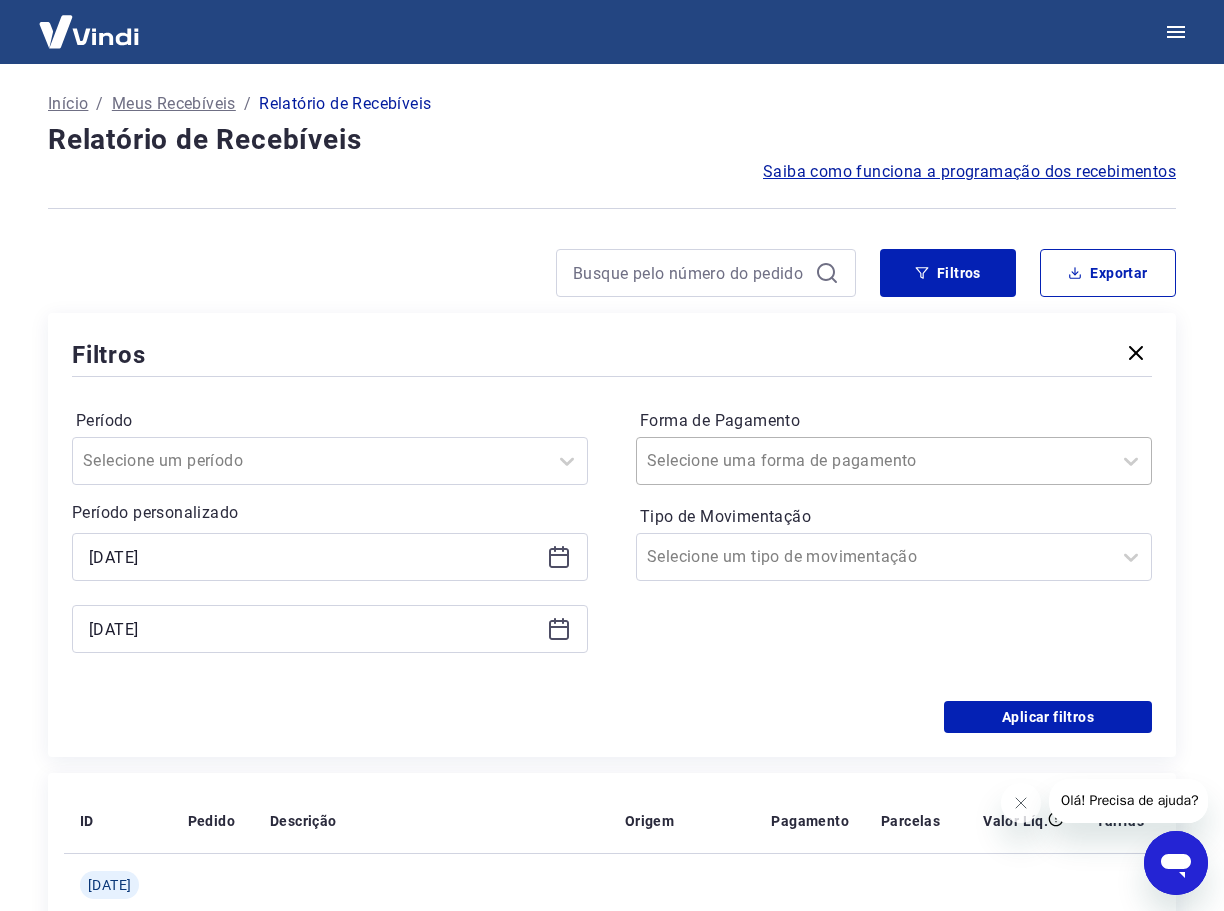 click at bounding box center (874, 461) 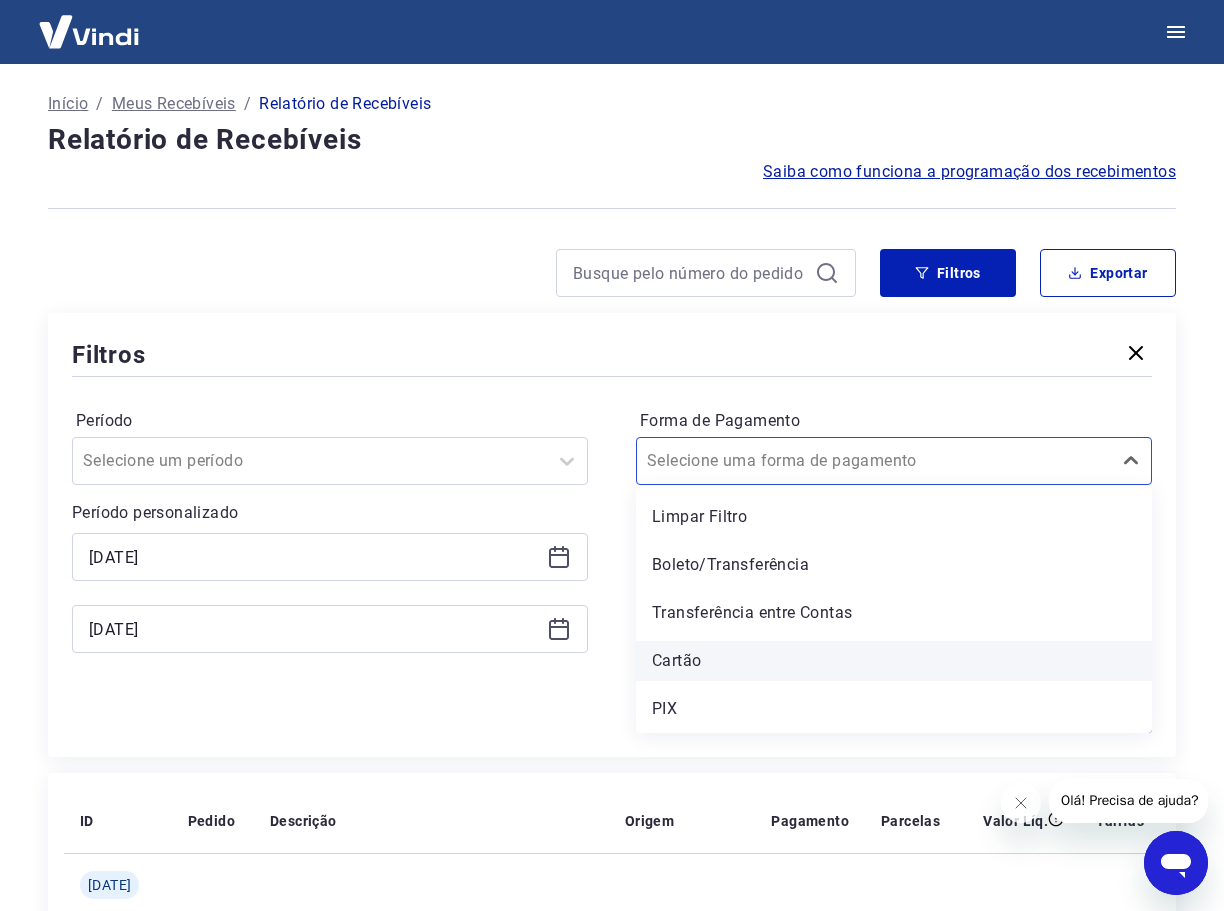 click on "Cartão" at bounding box center [894, 661] 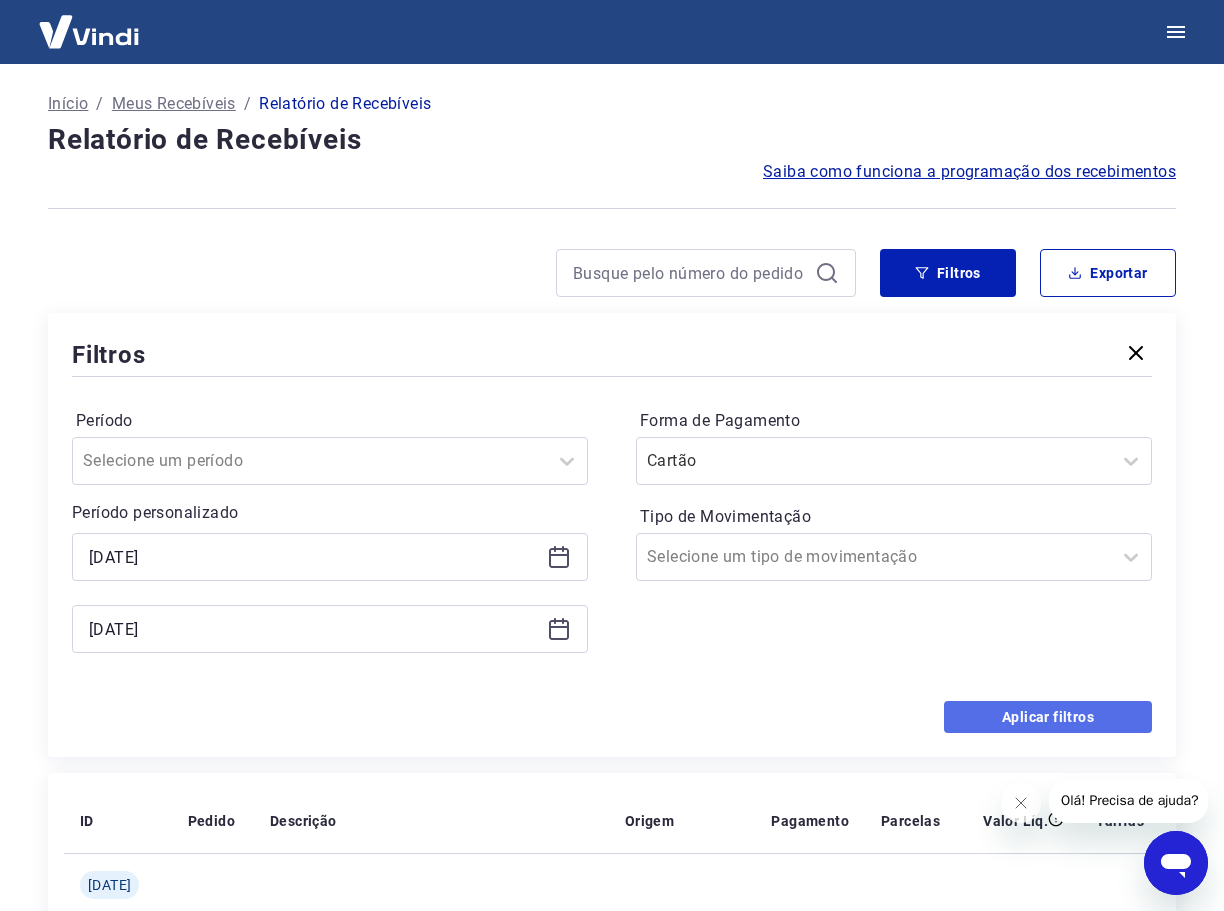 click on "Aplicar filtros" at bounding box center (1048, 717) 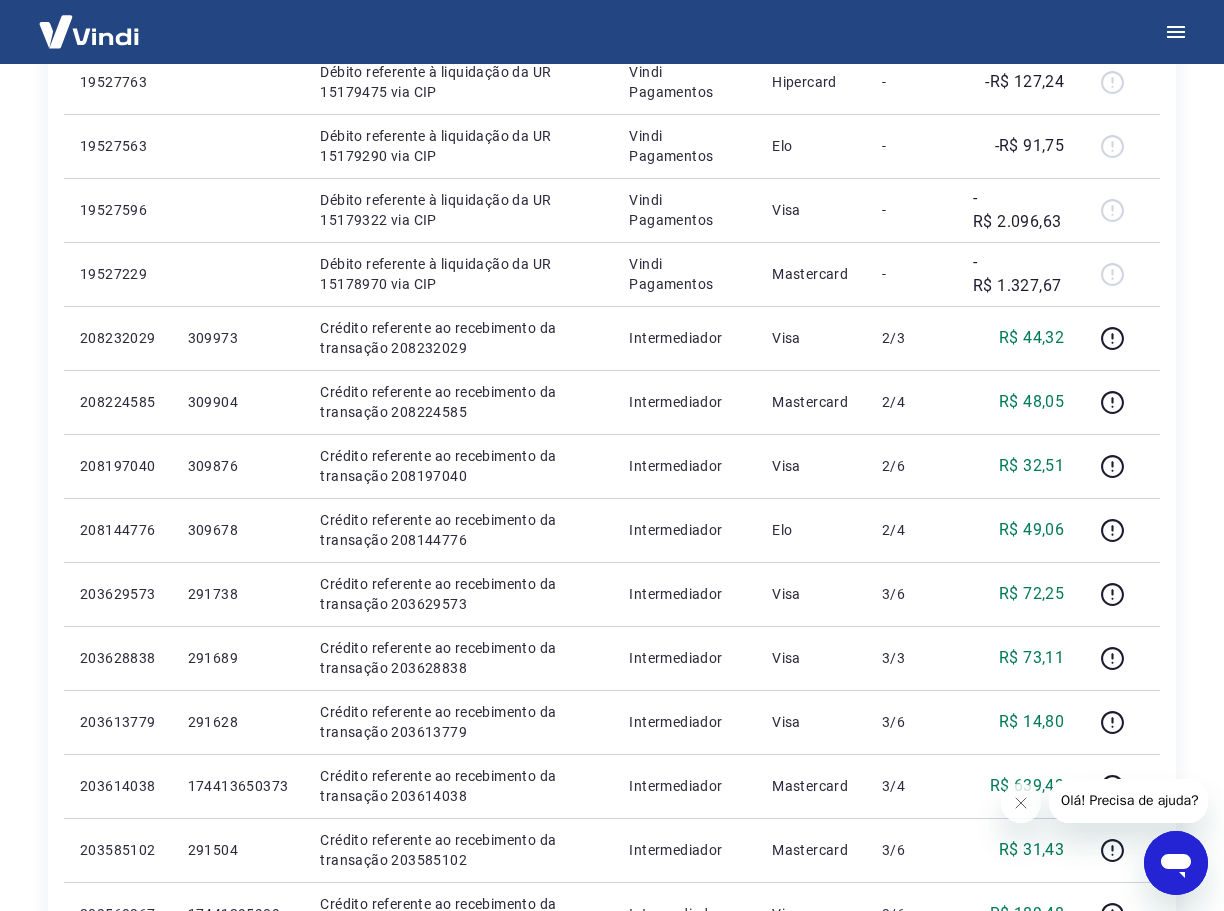 scroll, scrollTop: 1200, scrollLeft: 0, axis: vertical 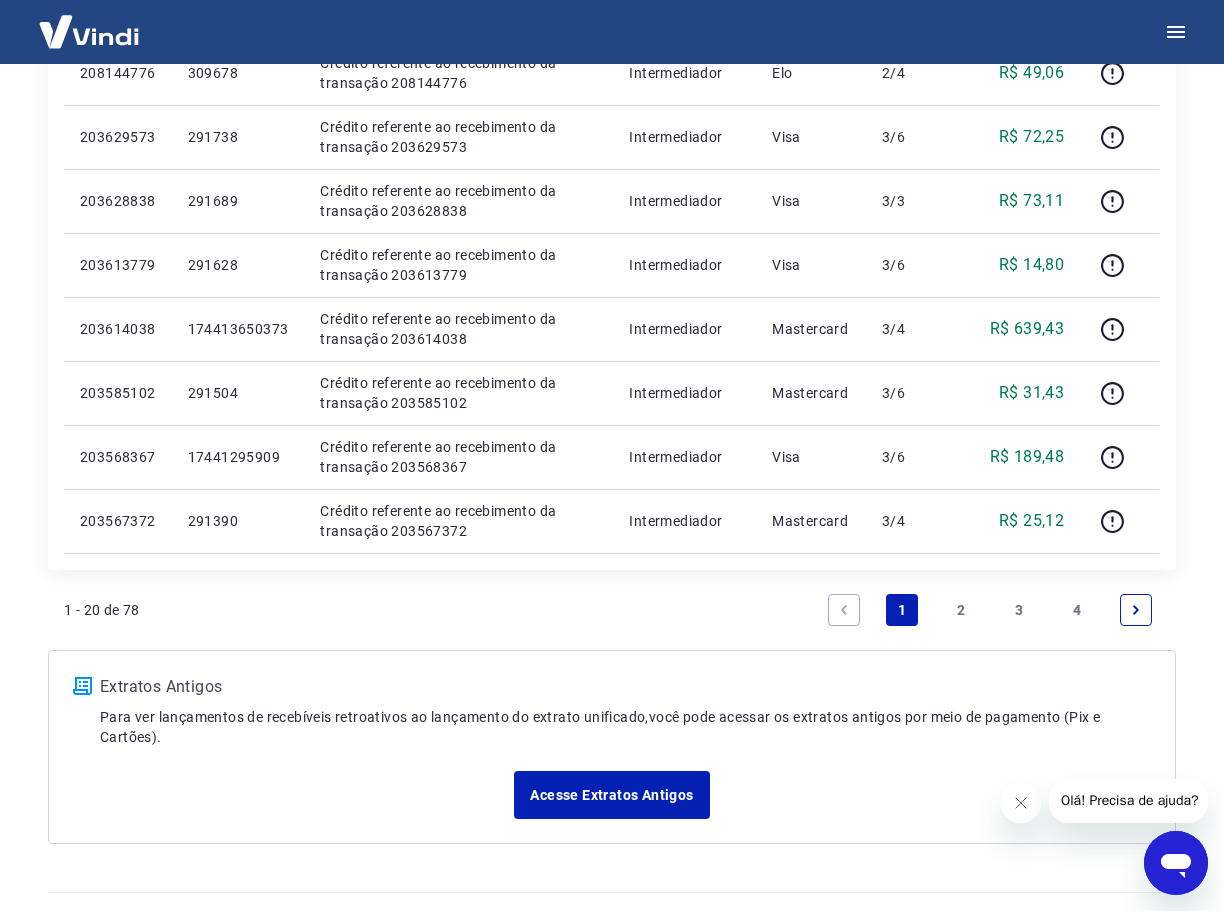 click on "4" at bounding box center (1078, 610) 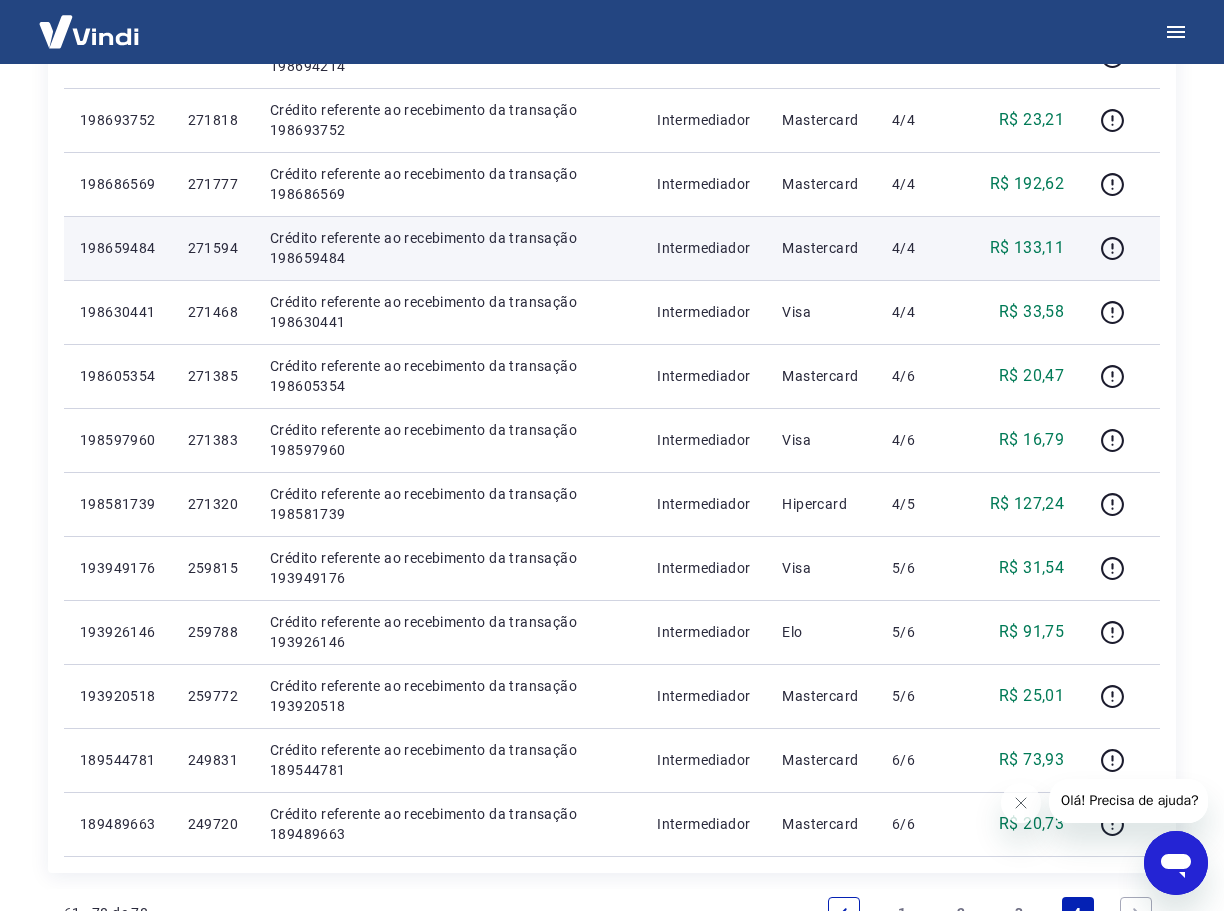 scroll, scrollTop: 1115, scrollLeft: 0, axis: vertical 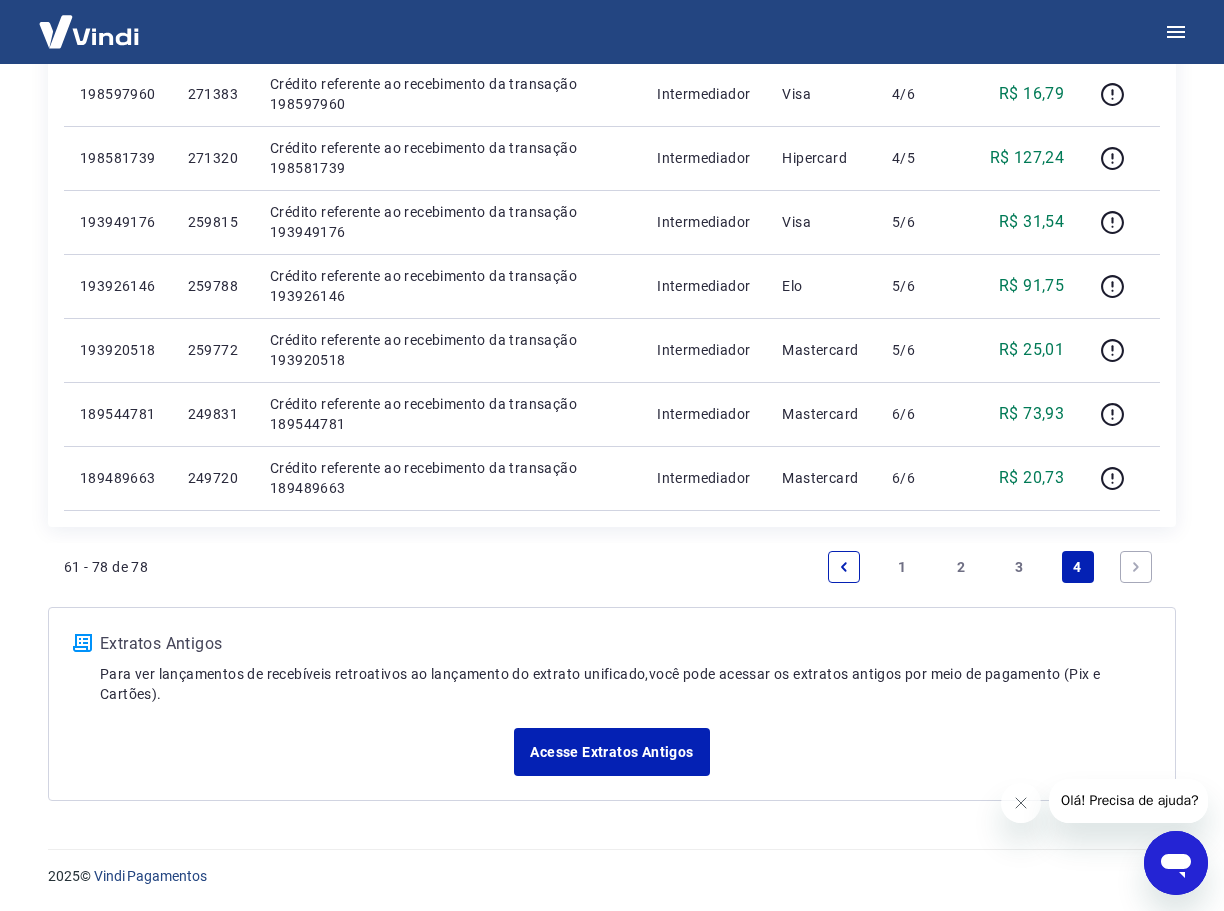 click on "3" at bounding box center (1019, 567) 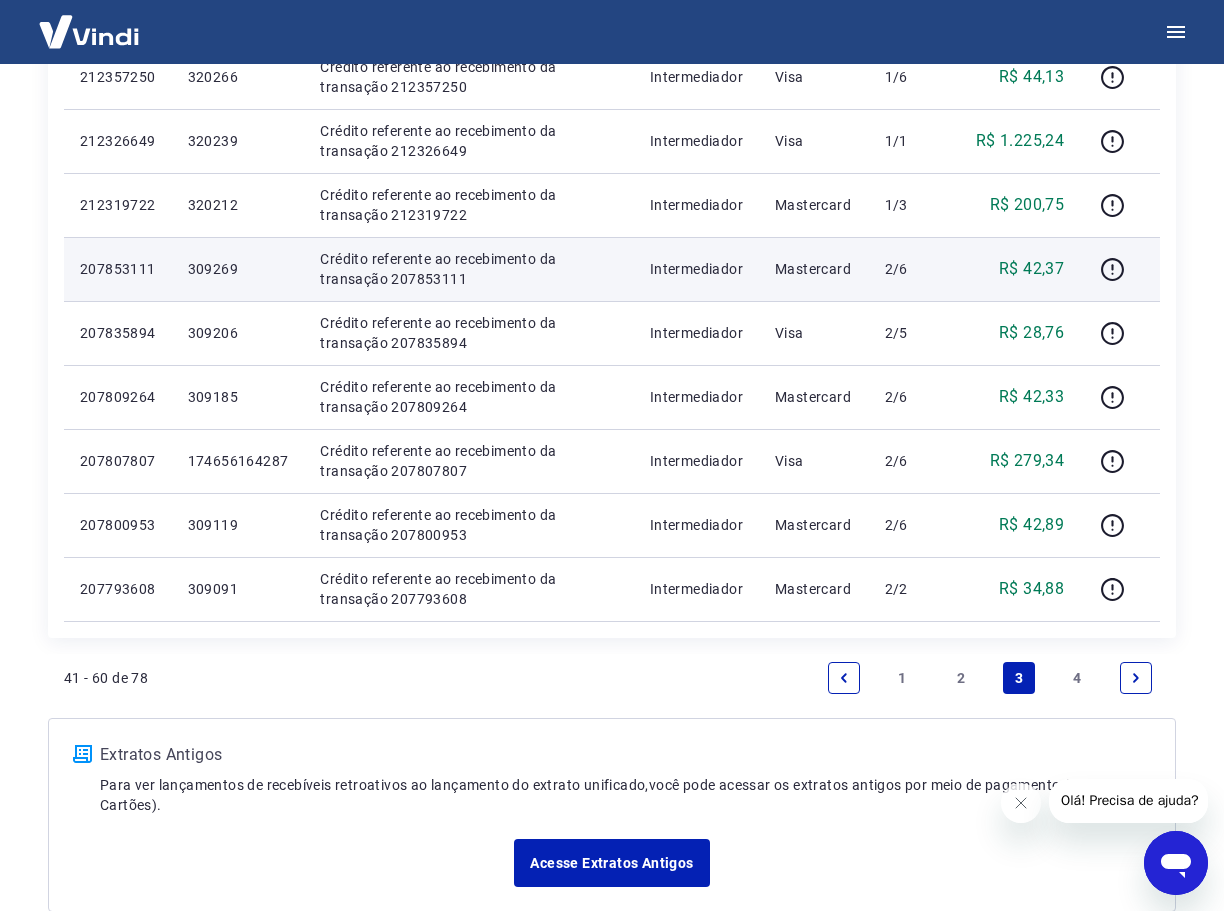 scroll, scrollTop: 1200, scrollLeft: 0, axis: vertical 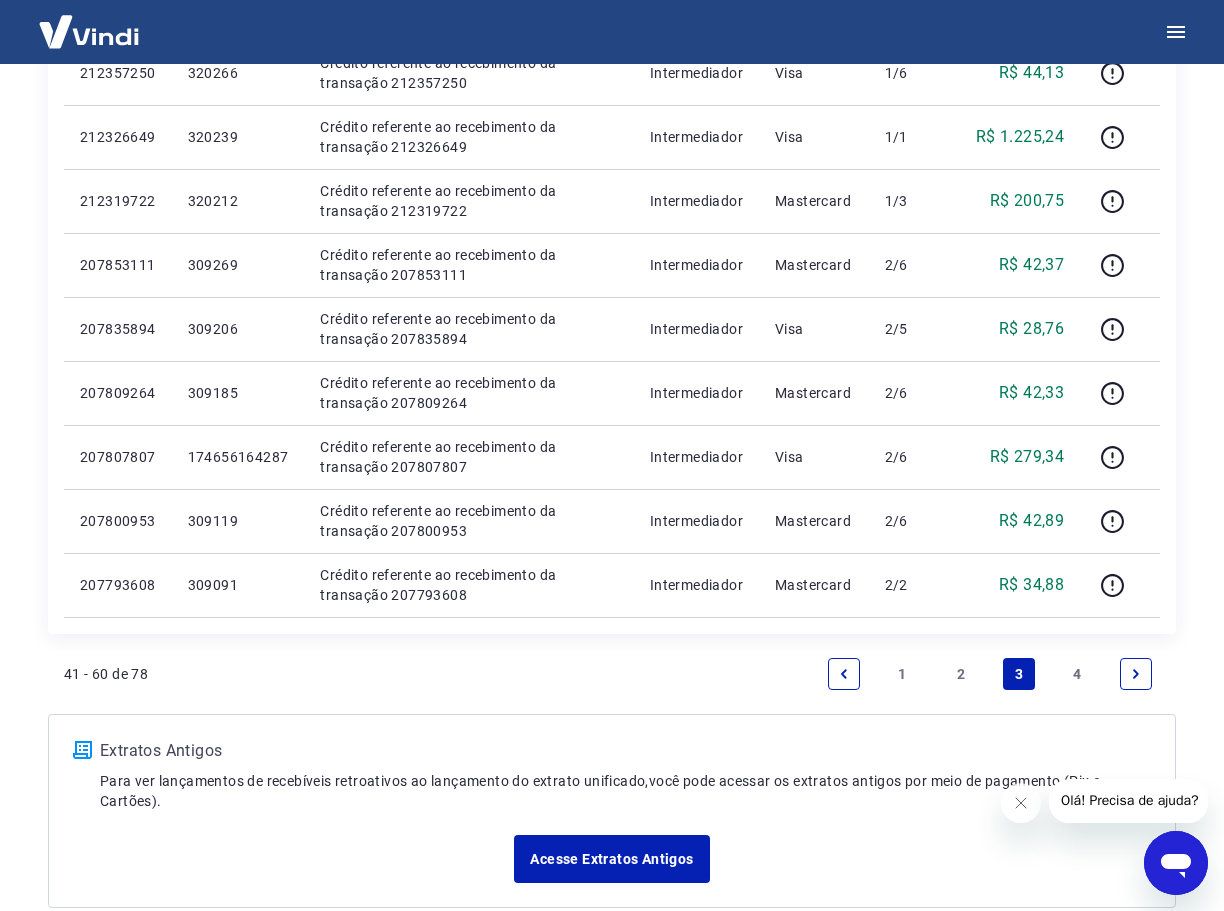 click on "4" at bounding box center [1078, 674] 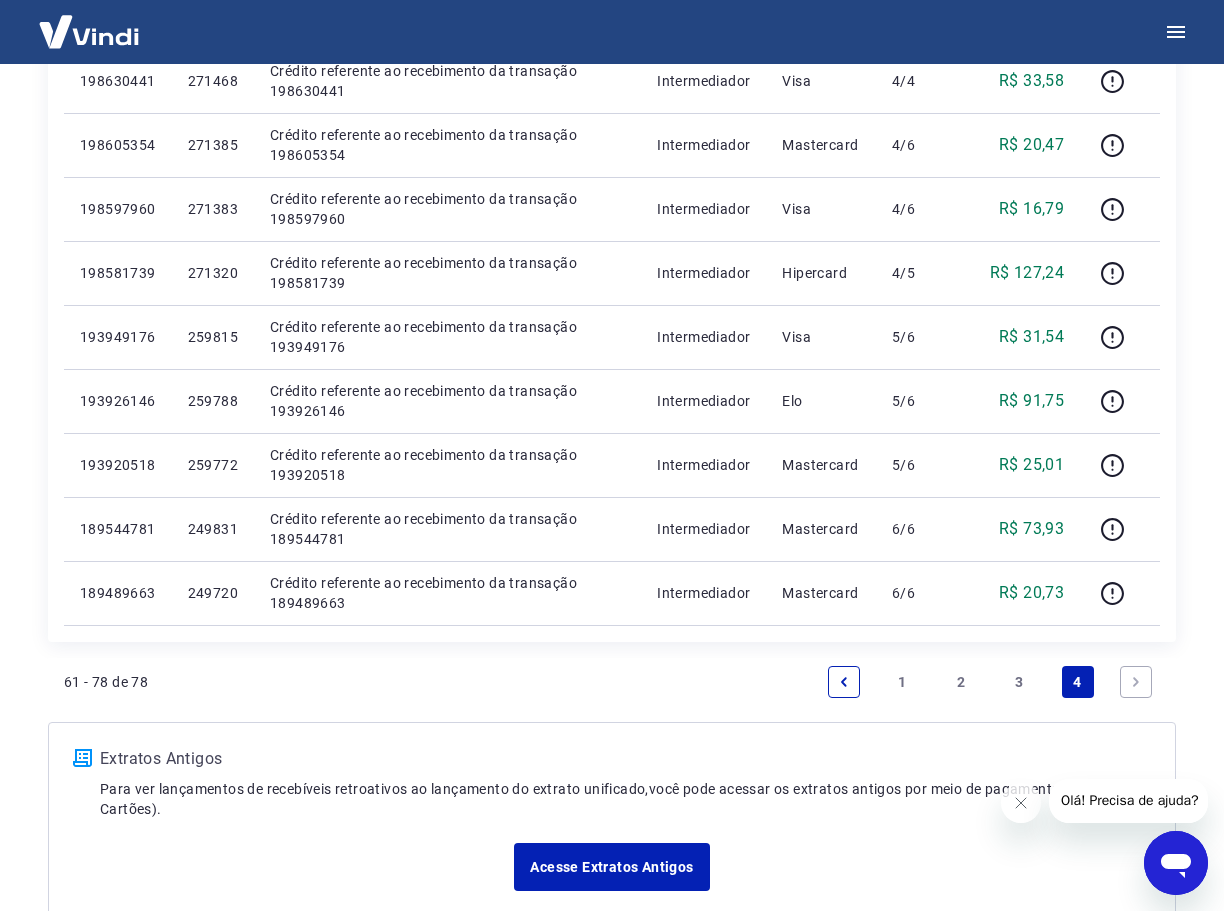 scroll, scrollTop: 1115, scrollLeft: 0, axis: vertical 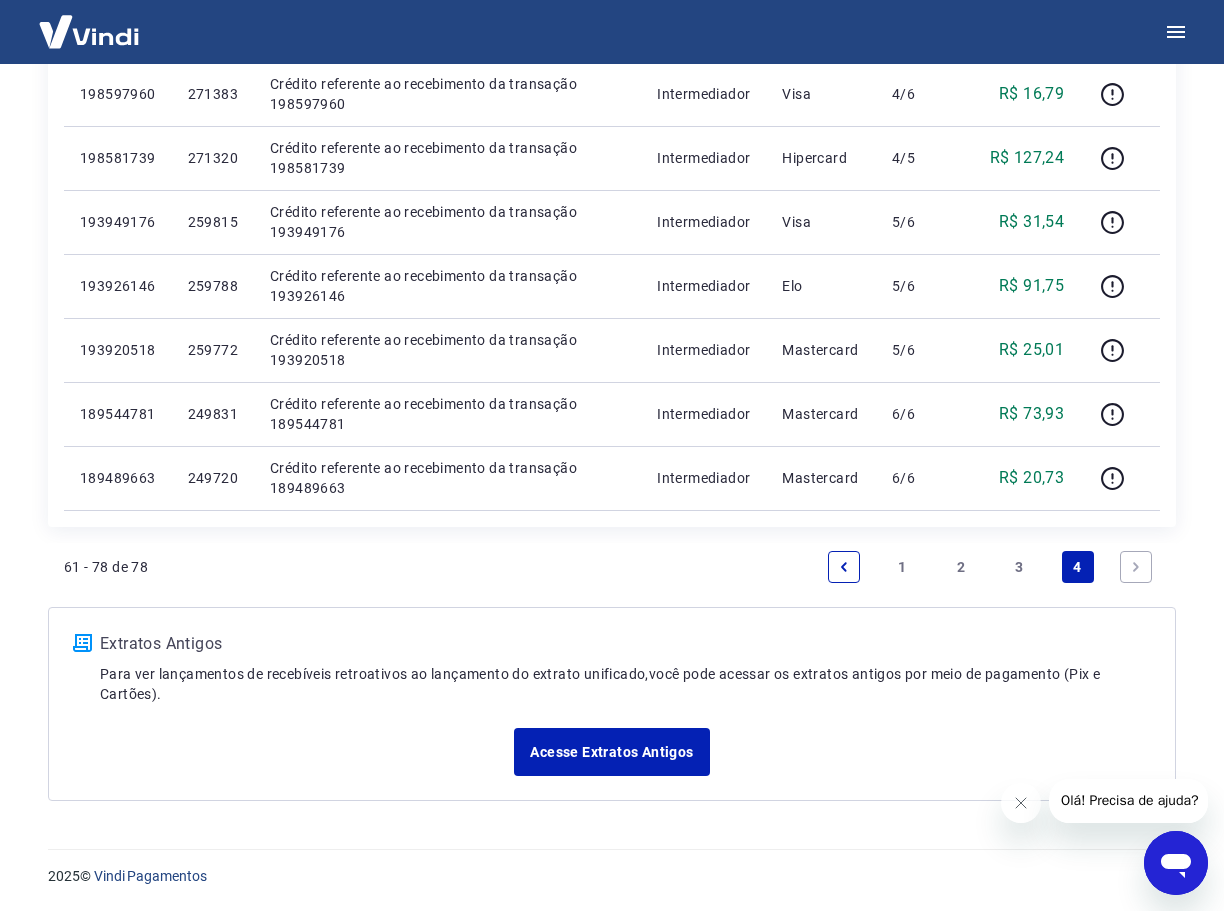click on "3" at bounding box center (1019, 567) 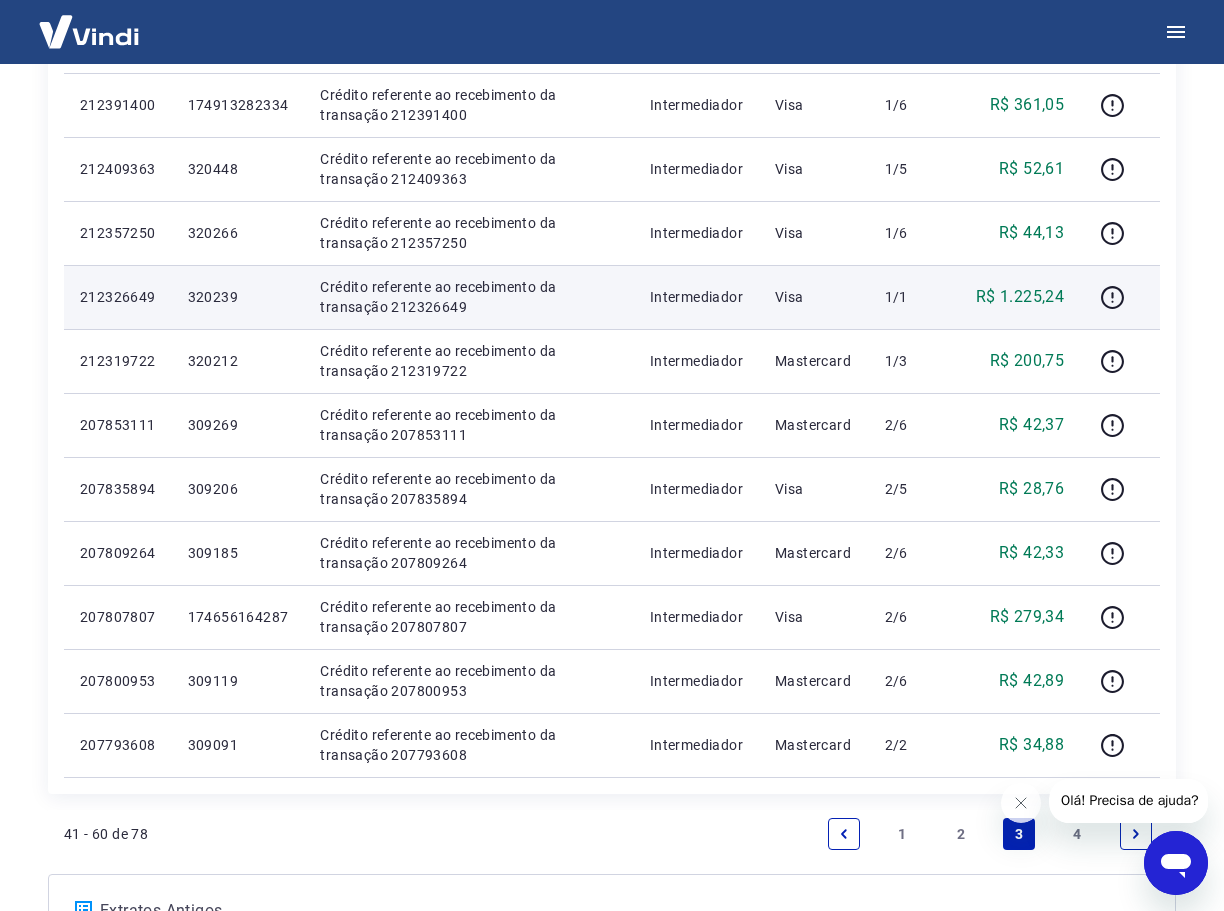 scroll, scrollTop: 1107, scrollLeft: 0, axis: vertical 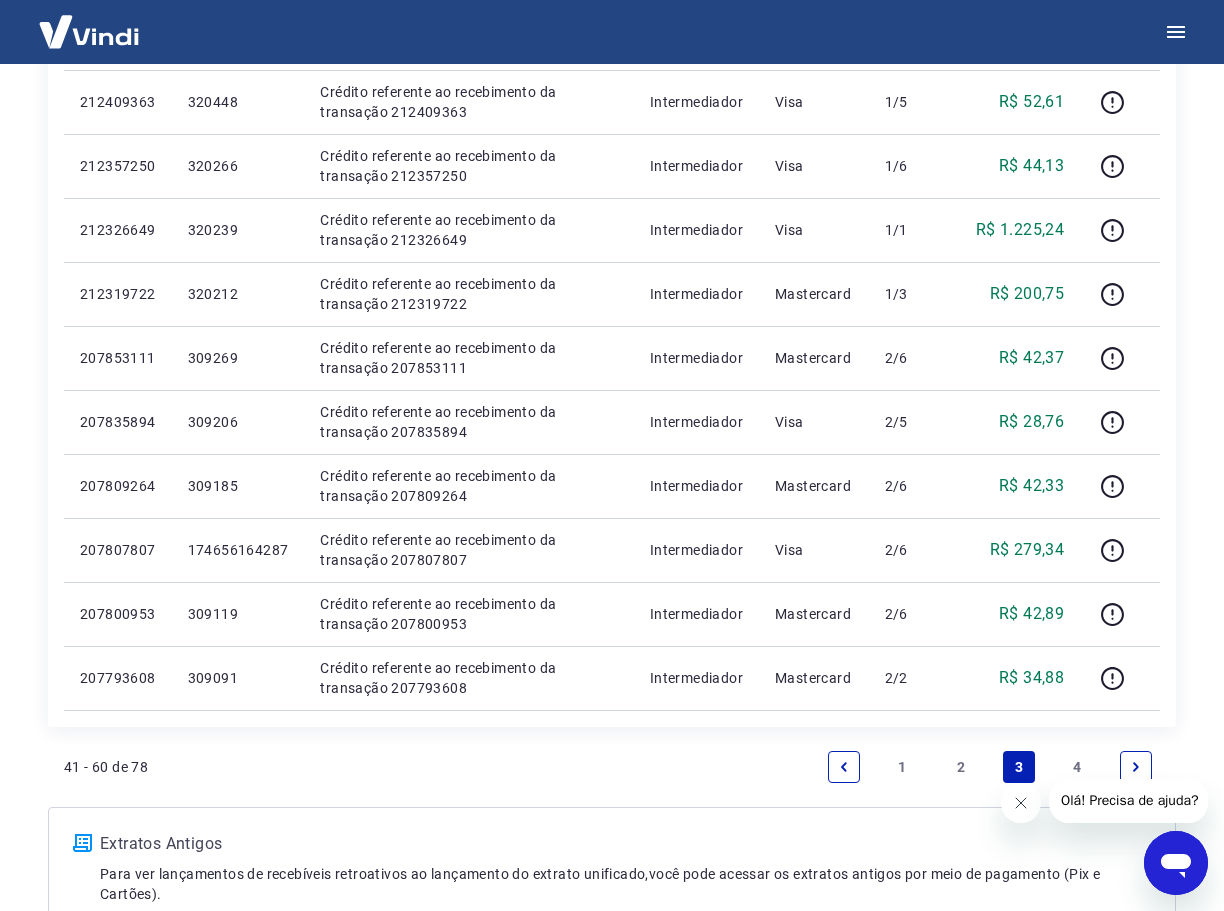 click at bounding box center [1020, 803] 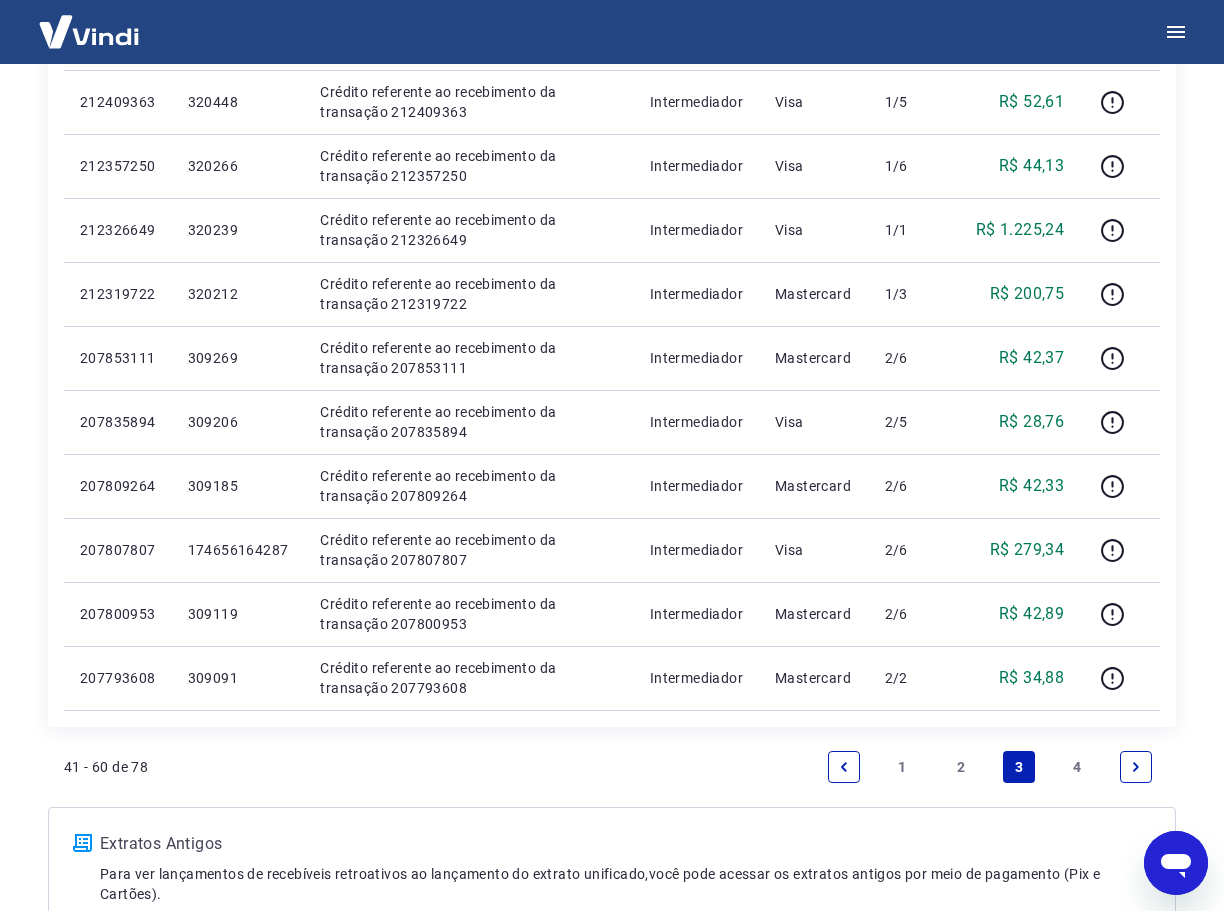 click on "4" at bounding box center (1078, 767) 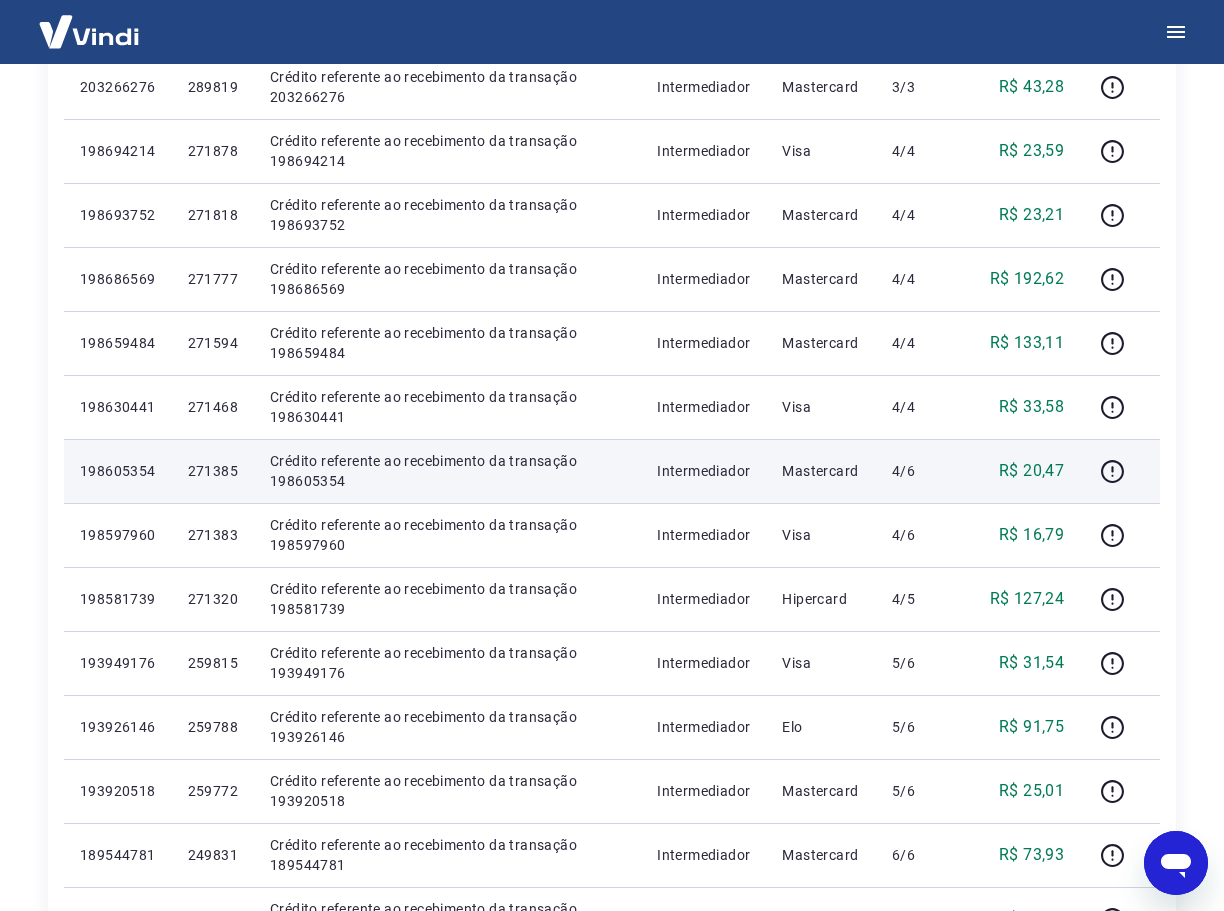 scroll, scrollTop: 1000, scrollLeft: 0, axis: vertical 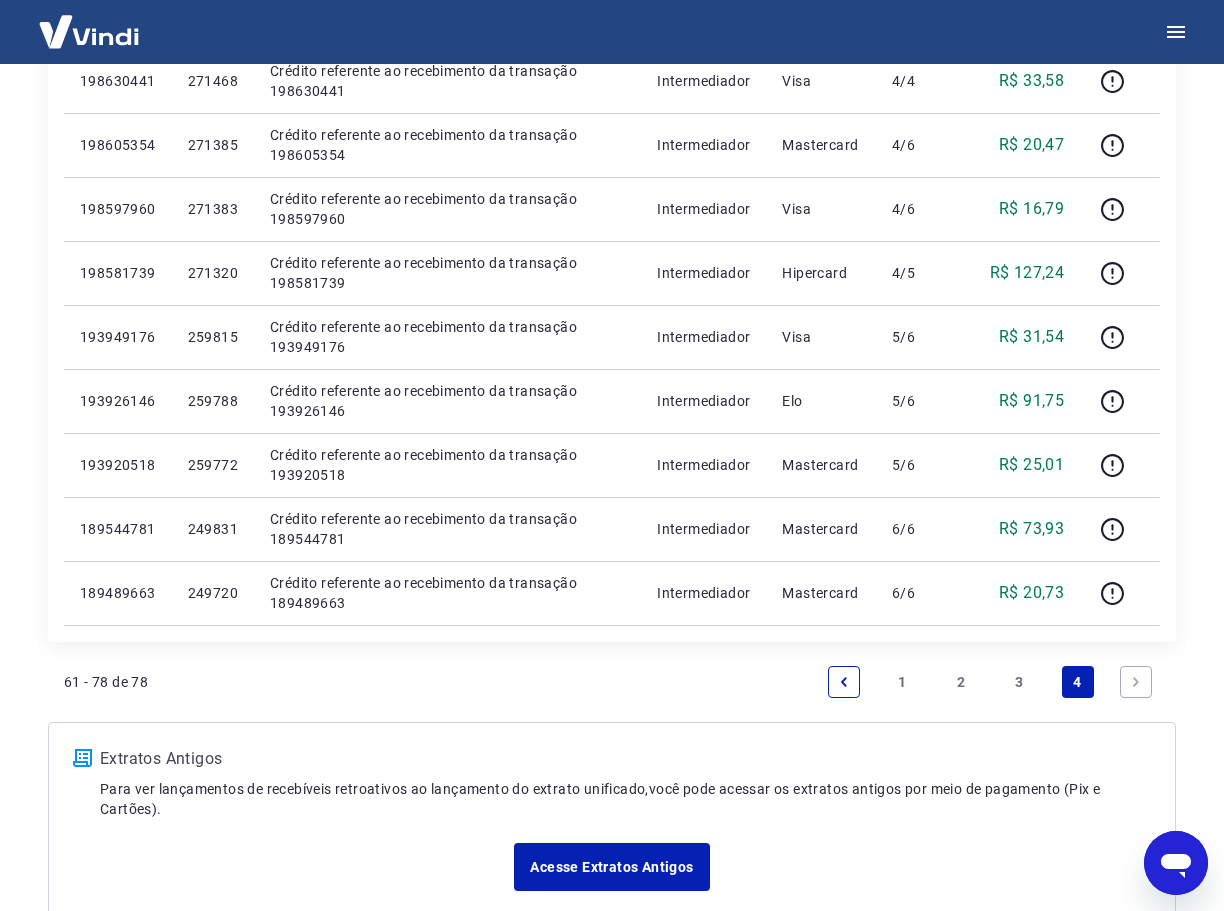 click on "3" at bounding box center (1019, 682) 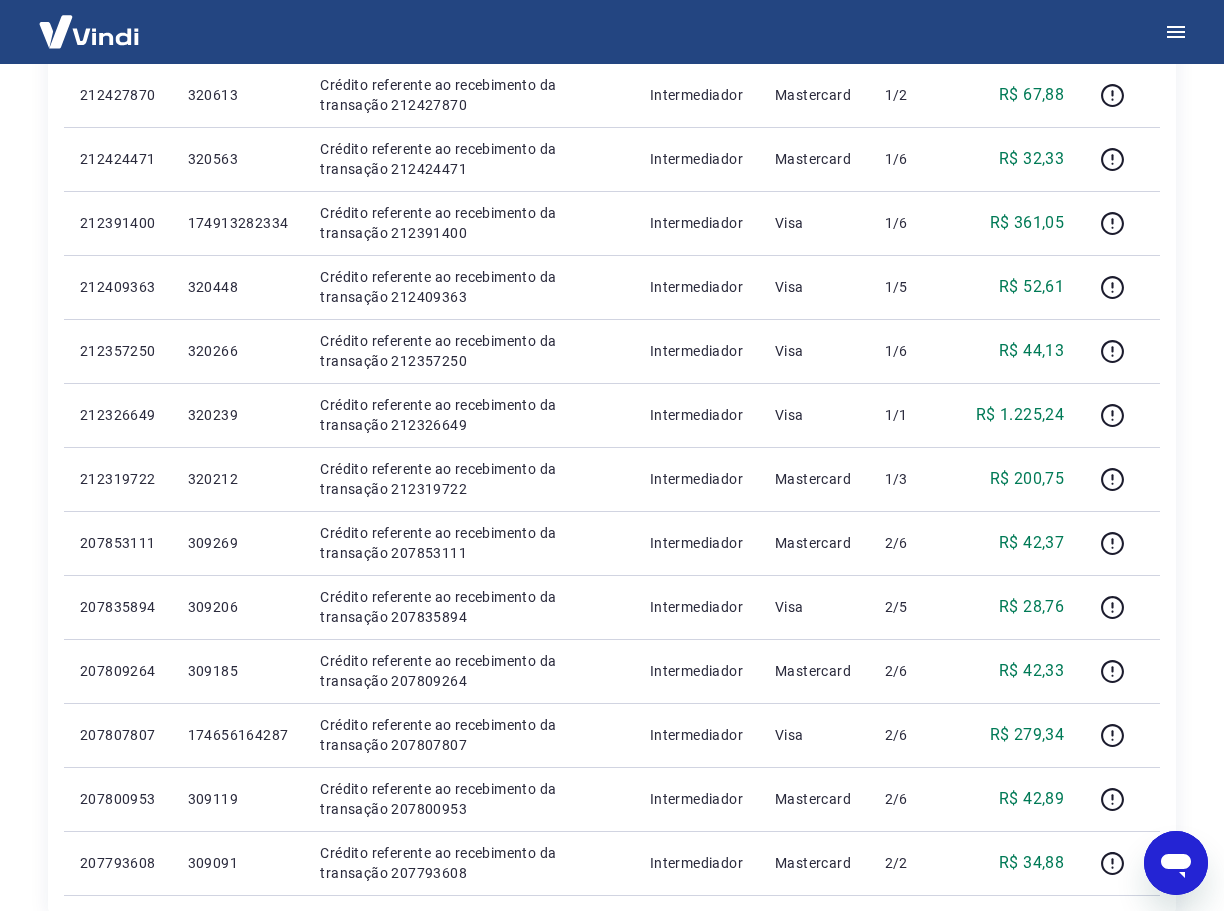 scroll, scrollTop: 1200, scrollLeft: 0, axis: vertical 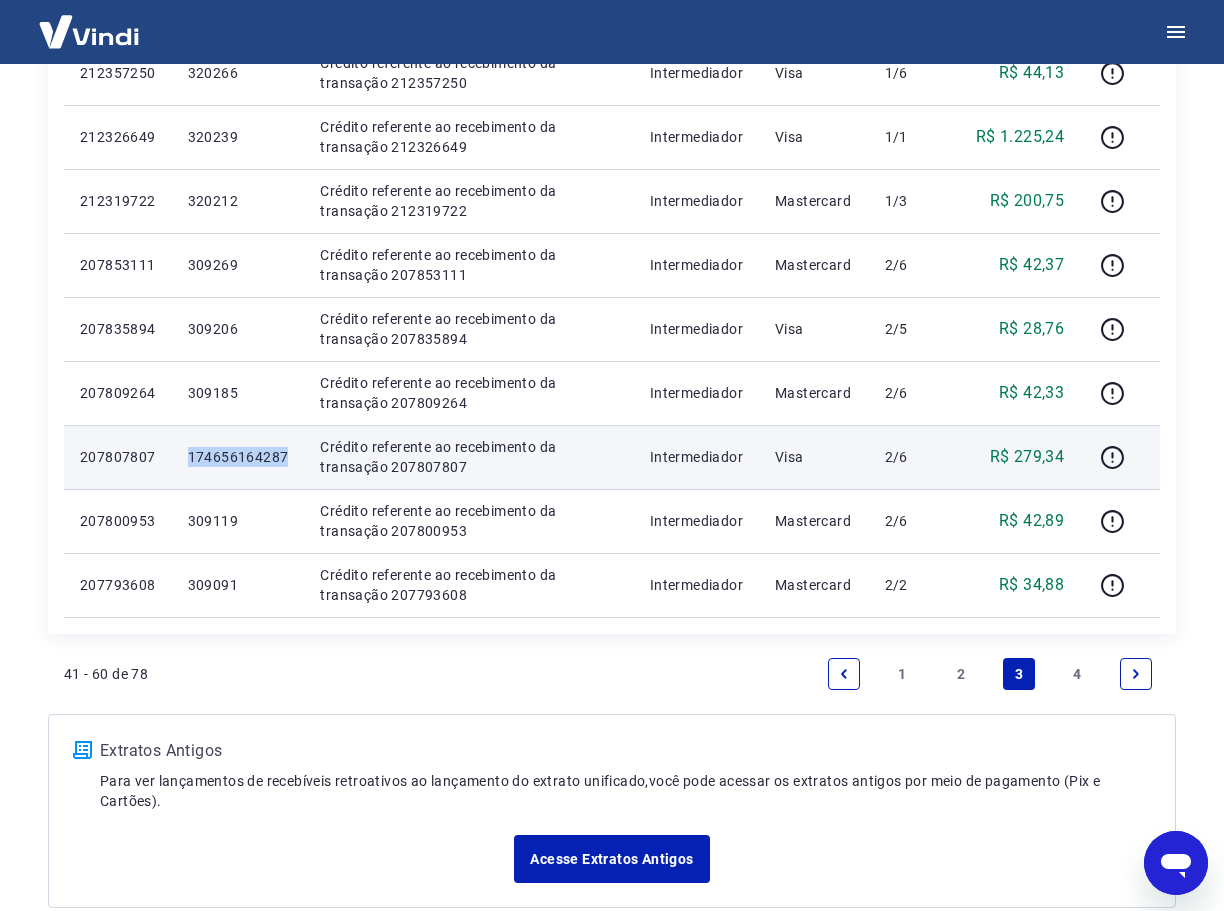 drag, startPoint x: 302, startPoint y: 460, endPoint x: 198, endPoint y: 459, distance: 104.00481 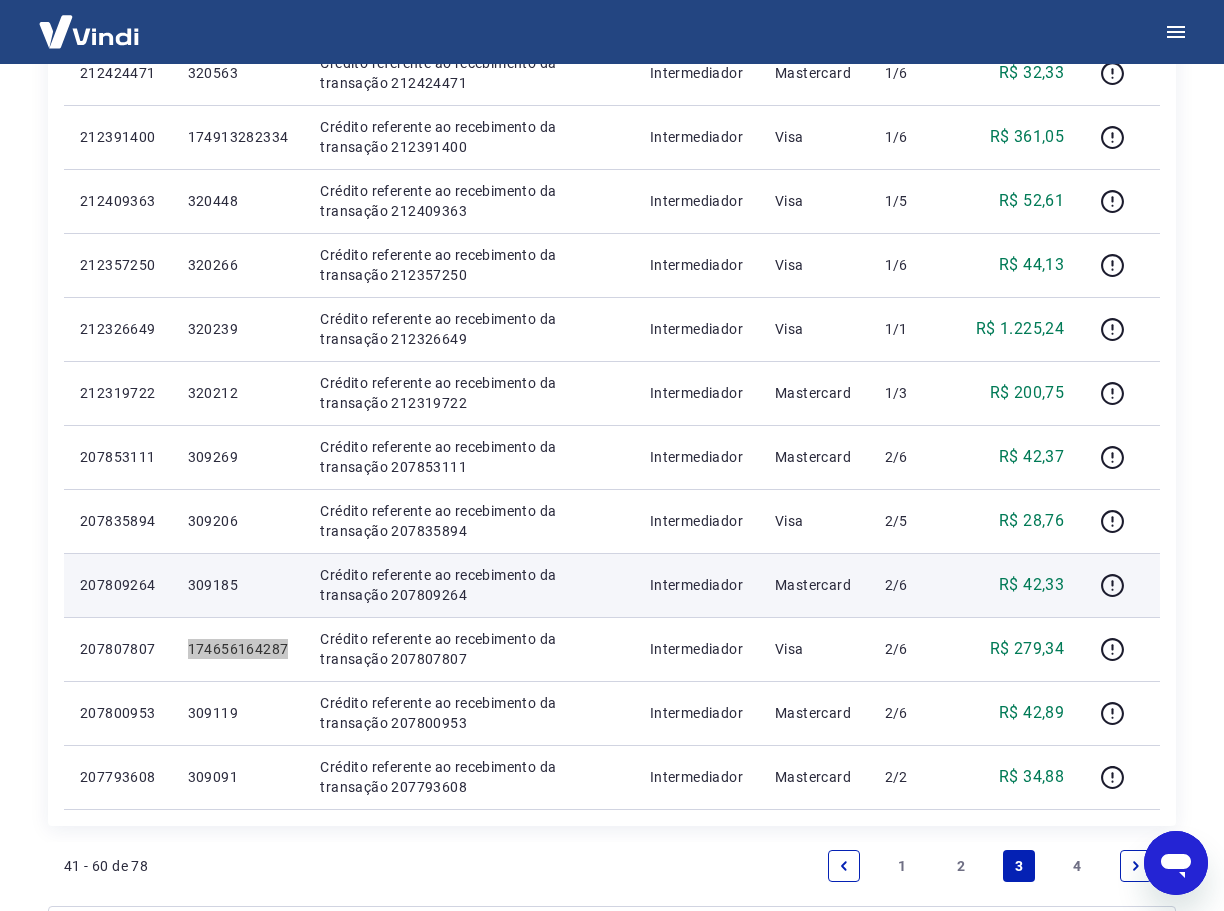 scroll, scrollTop: 1000, scrollLeft: 0, axis: vertical 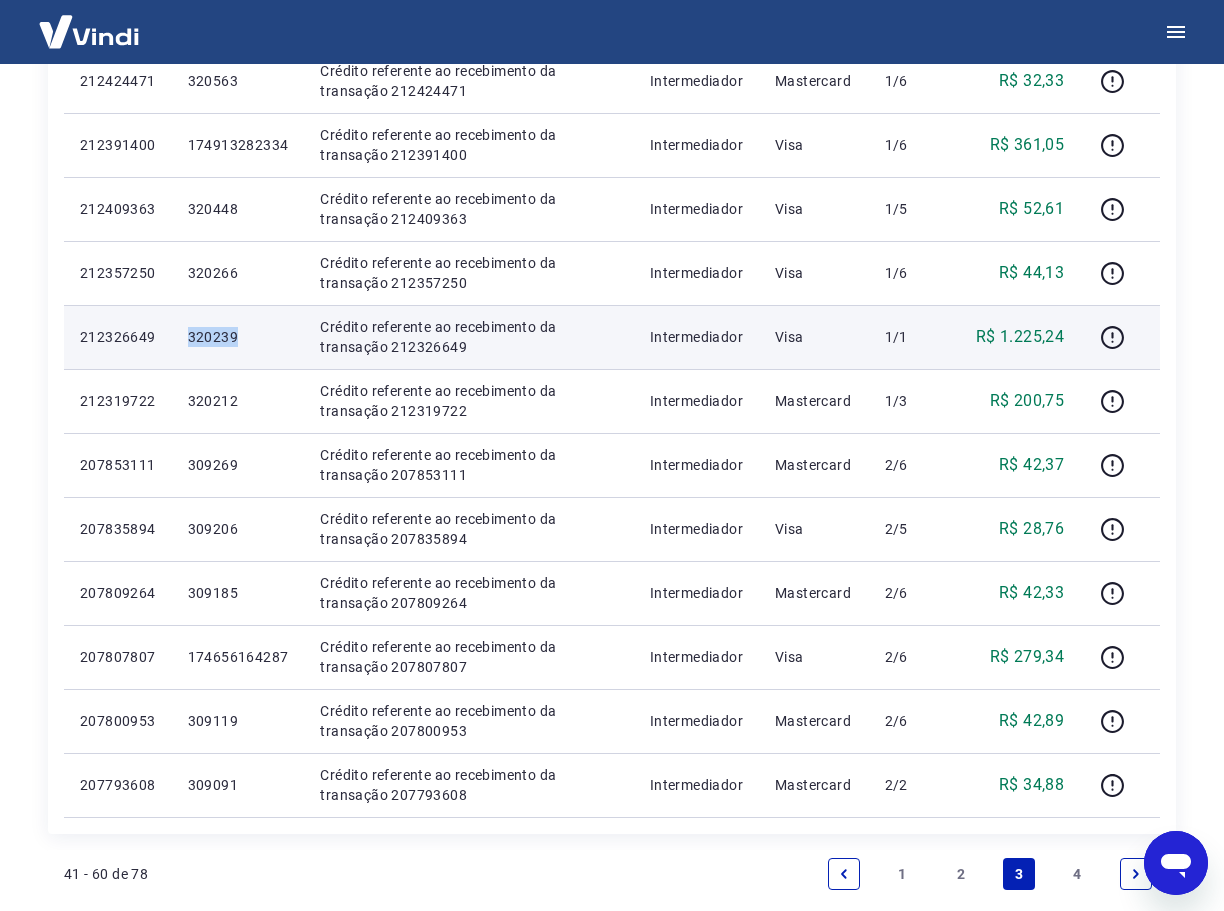 drag, startPoint x: 258, startPoint y: 332, endPoint x: 177, endPoint y: 337, distance: 81.154175 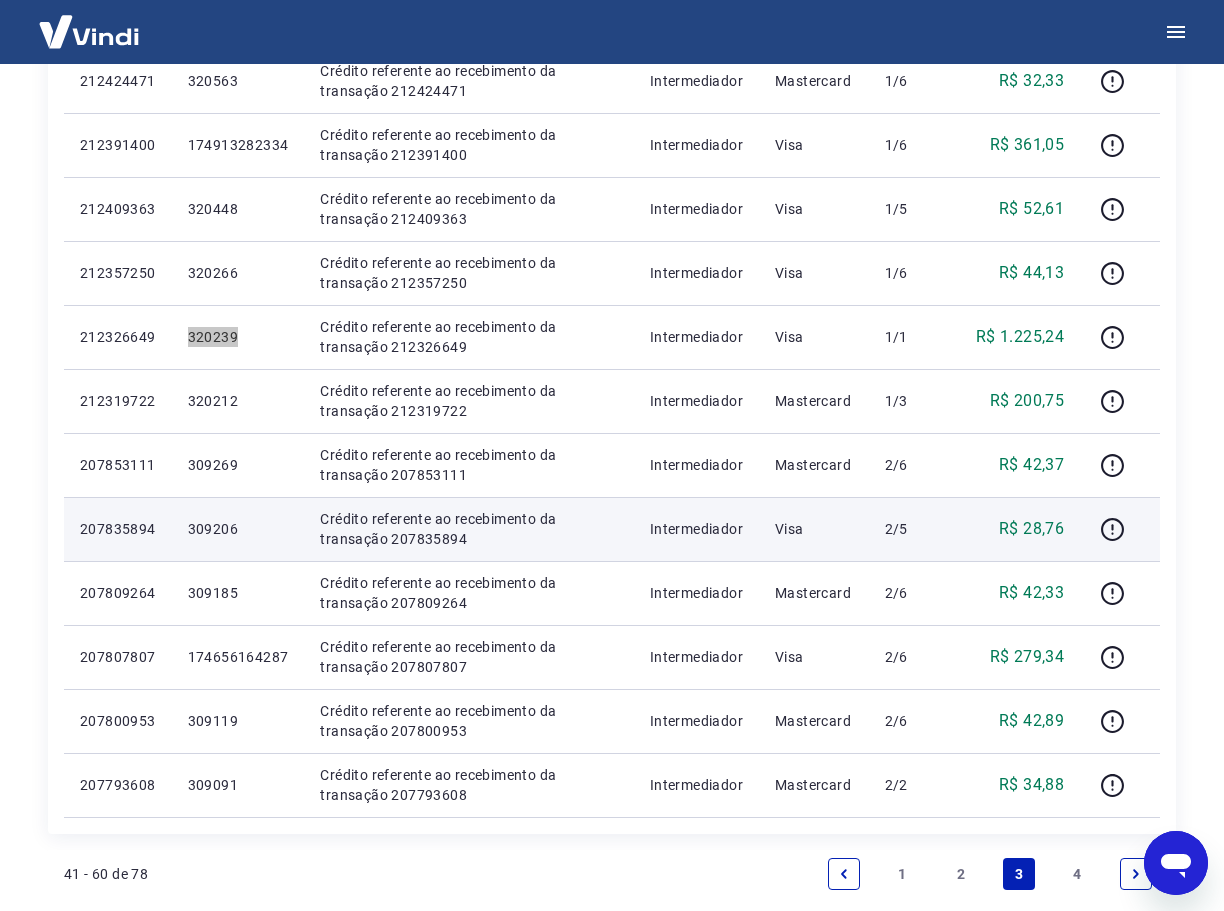 scroll, scrollTop: 900, scrollLeft: 0, axis: vertical 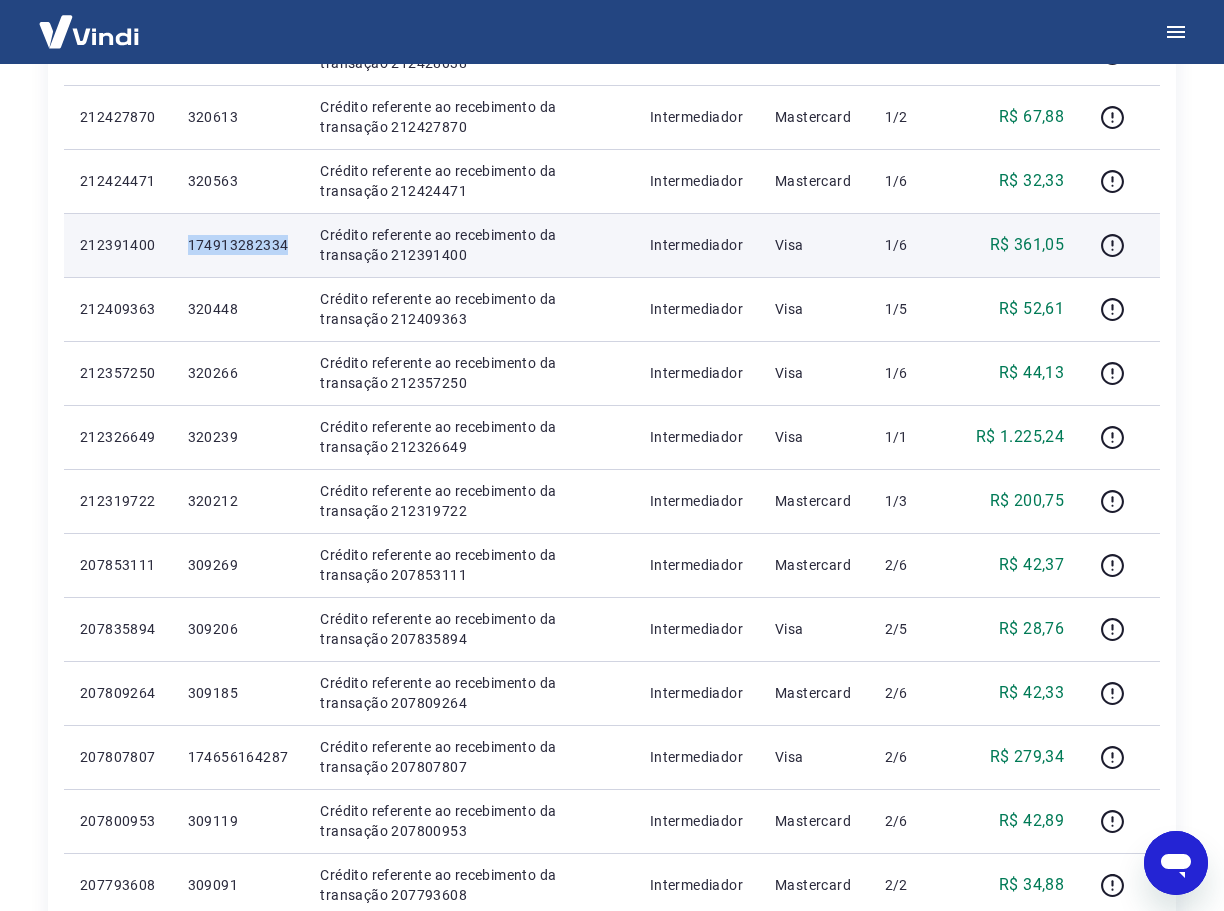 drag, startPoint x: 303, startPoint y: 242, endPoint x: 187, endPoint y: 245, distance: 116.03879 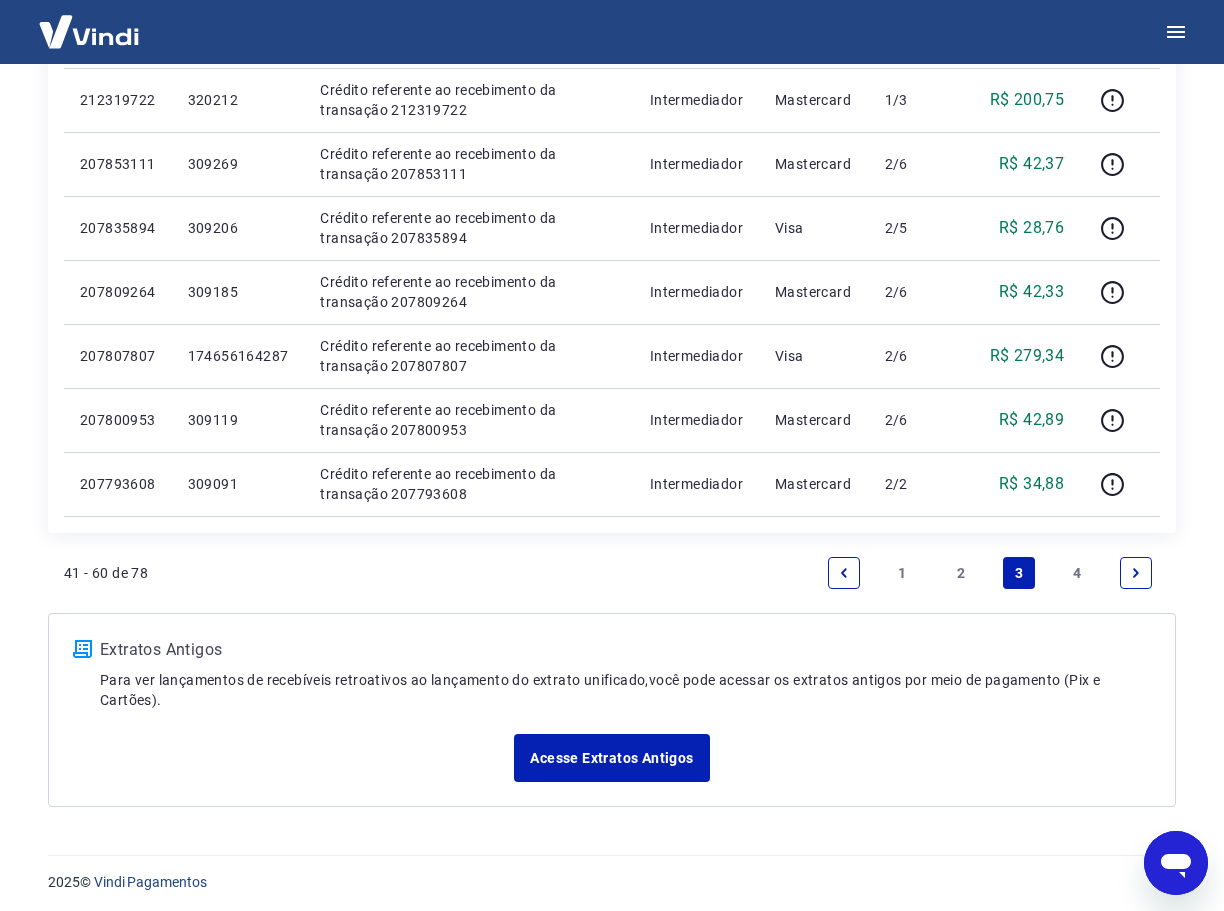 scroll, scrollTop: 1307, scrollLeft: 0, axis: vertical 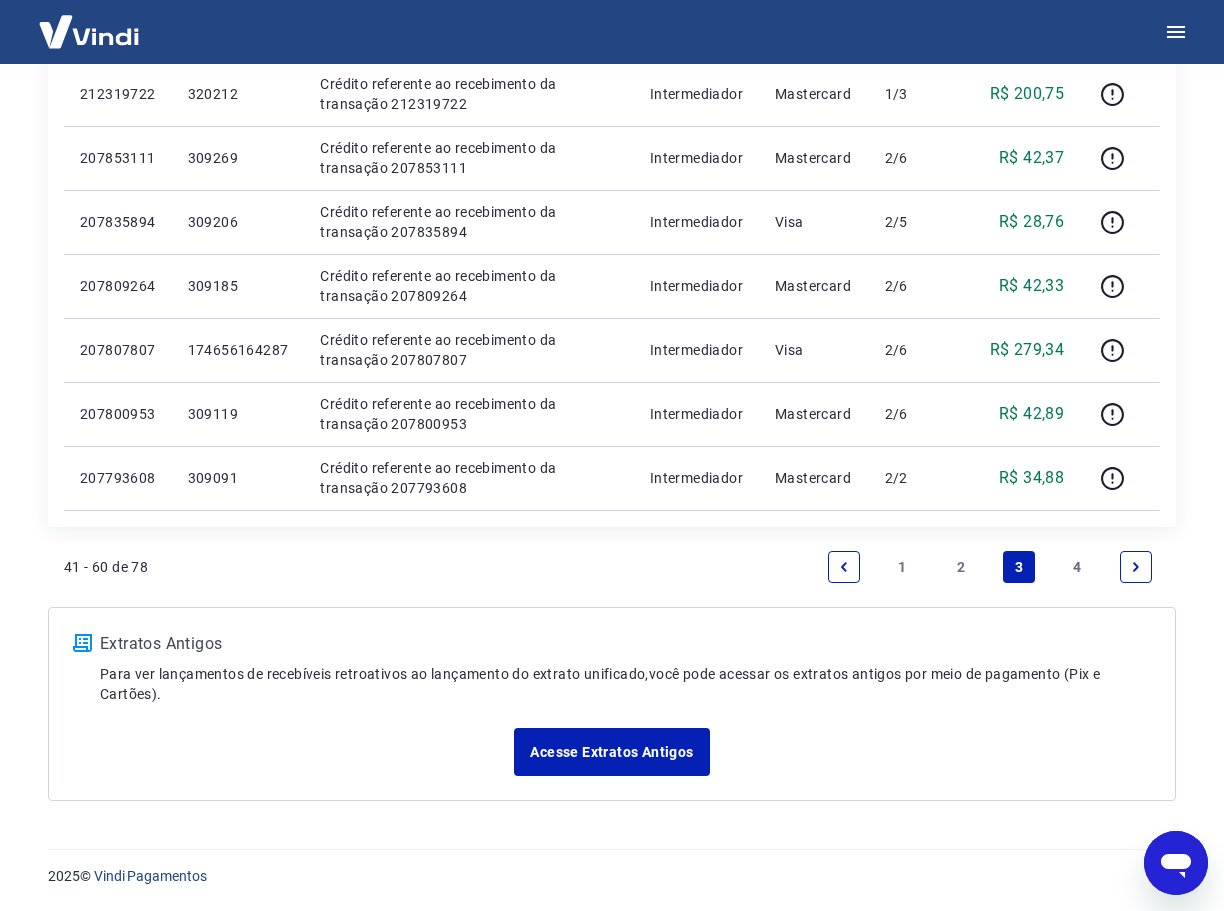 click on "2" at bounding box center (961, 567) 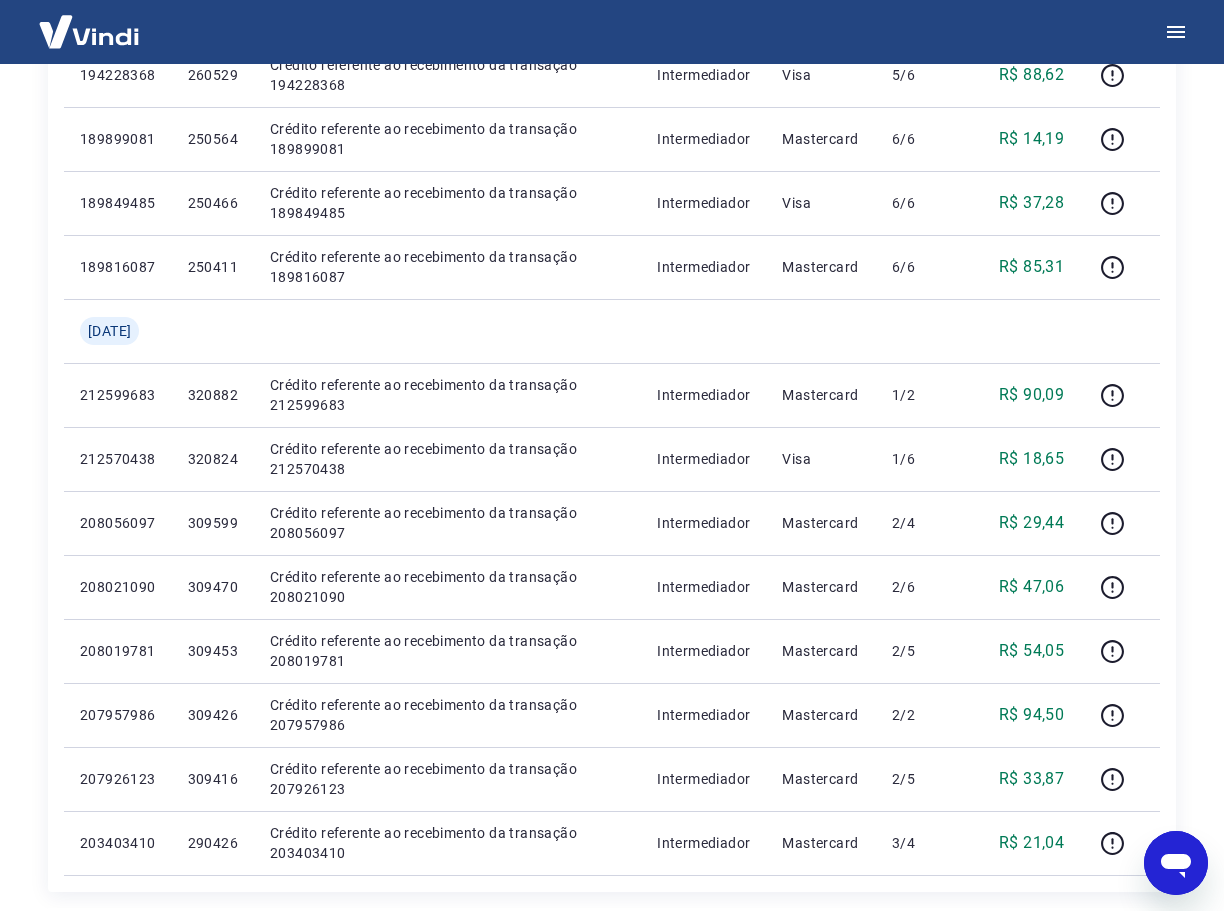 scroll, scrollTop: 1100, scrollLeft: 0, axis: vertical 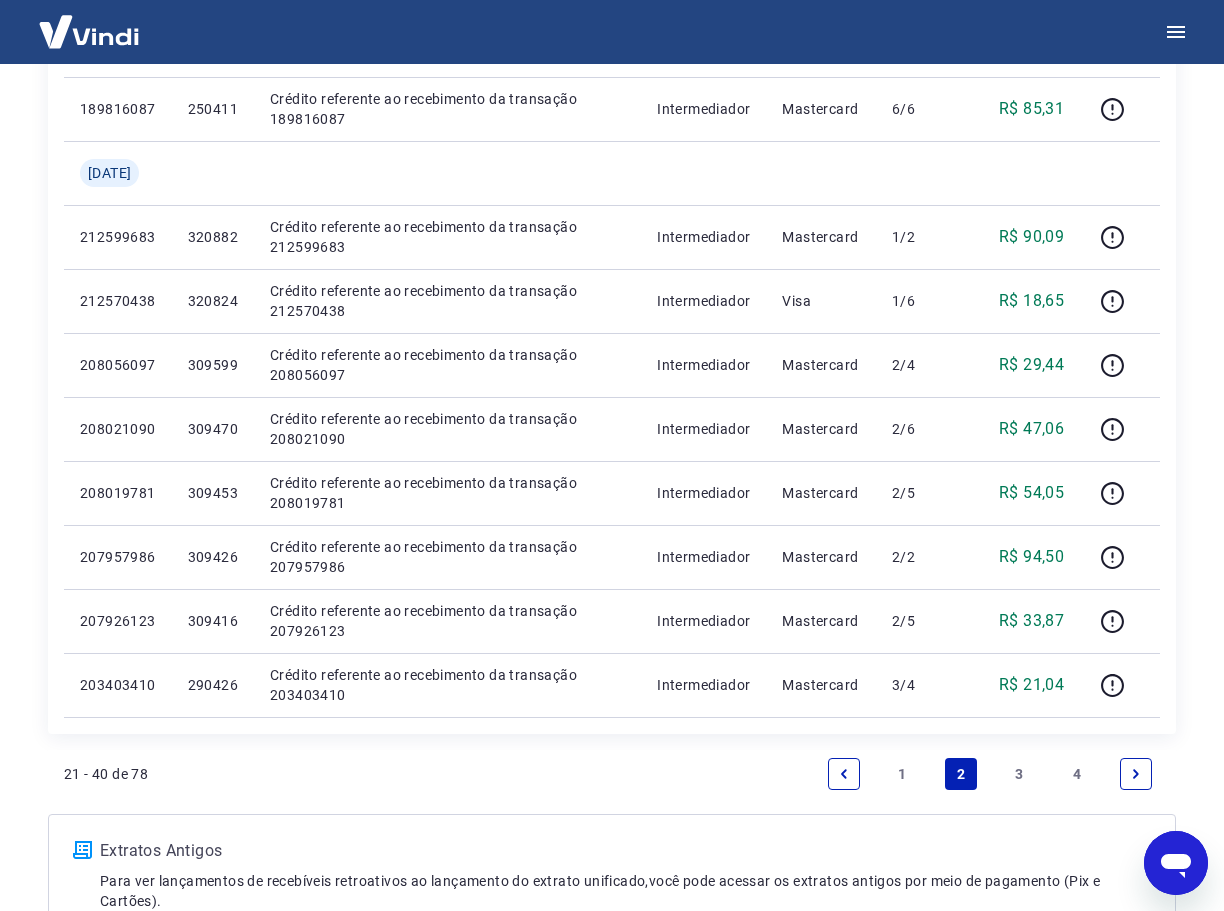 click on "3" at bounding box center (1019, 774) 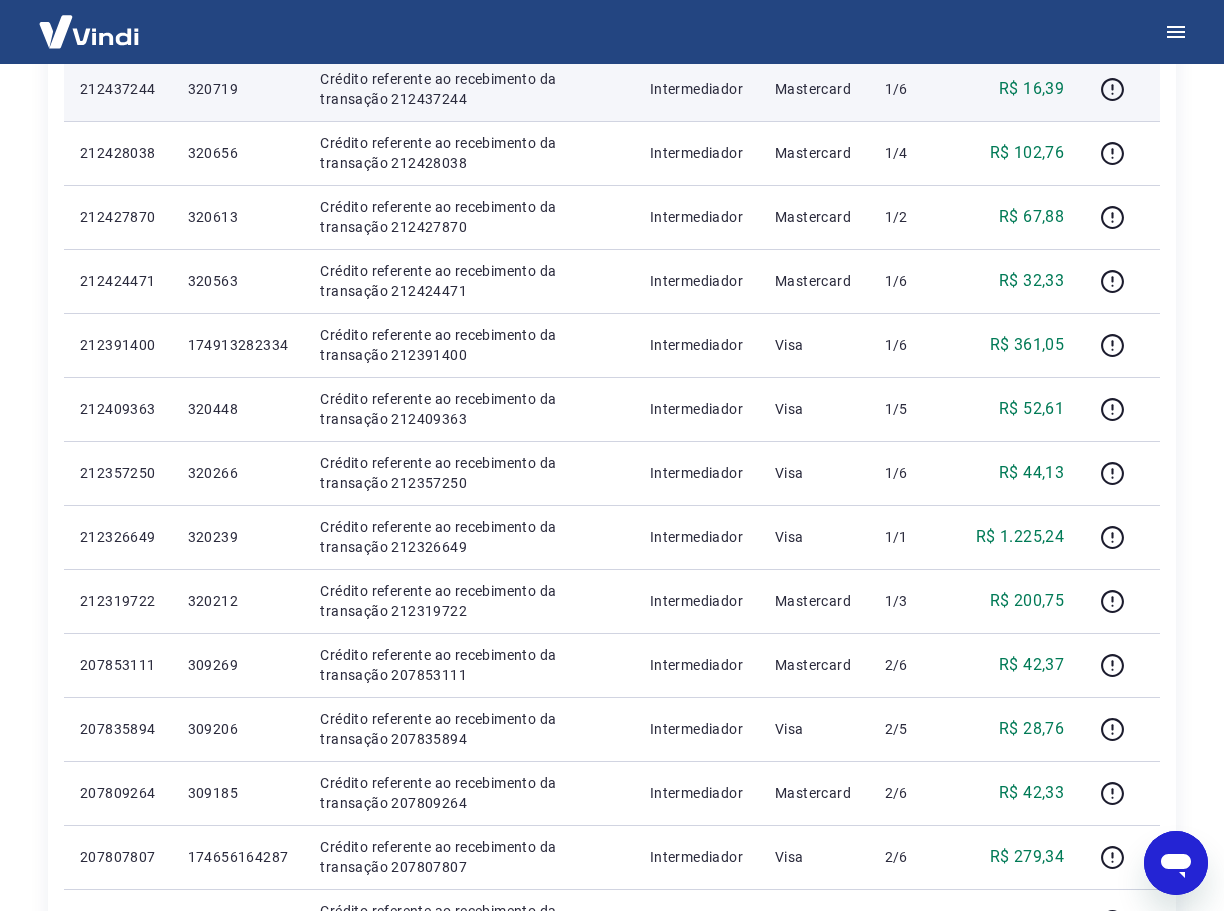 scroll, scrollTop: 1300, scrollLeft: 0, axis: vertical 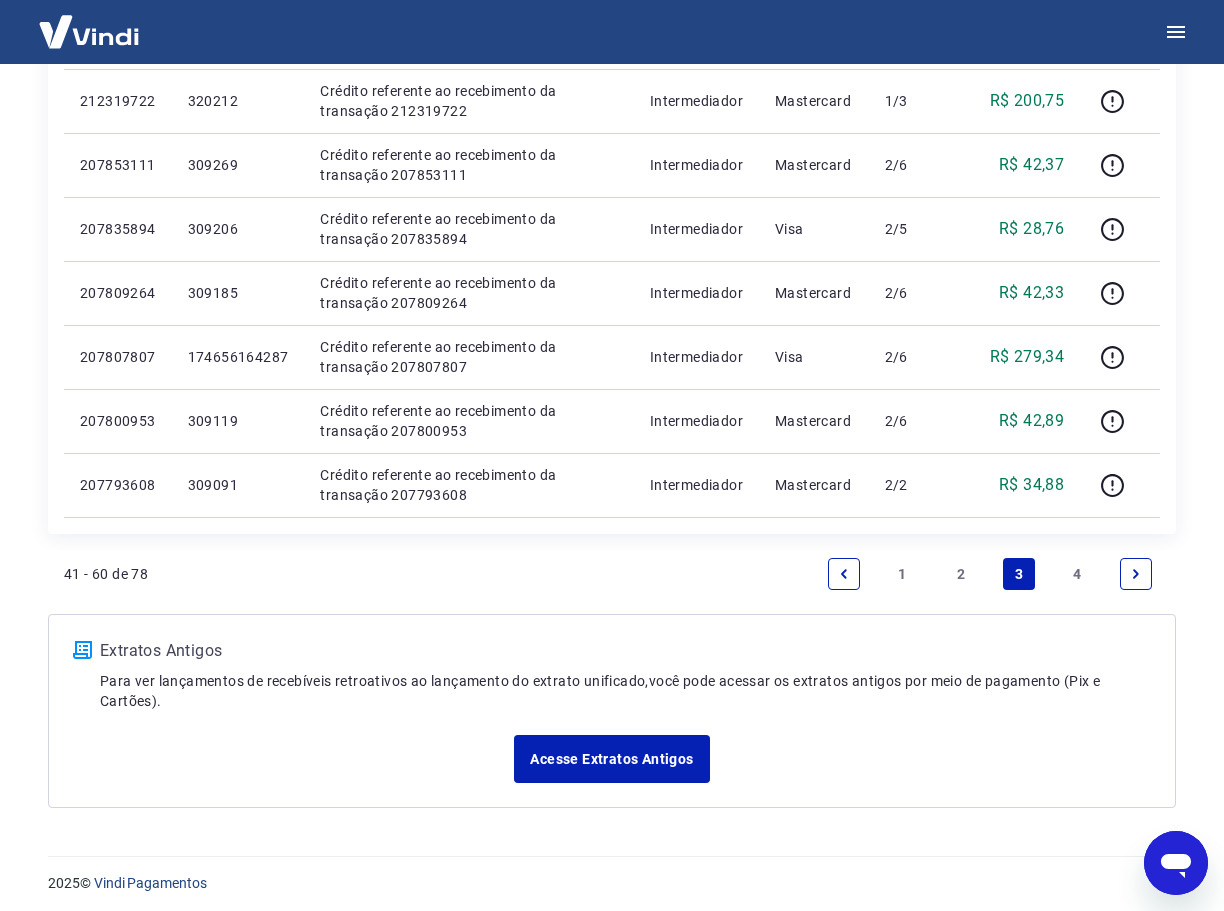 click on "2" at bounding box center (961, 574) 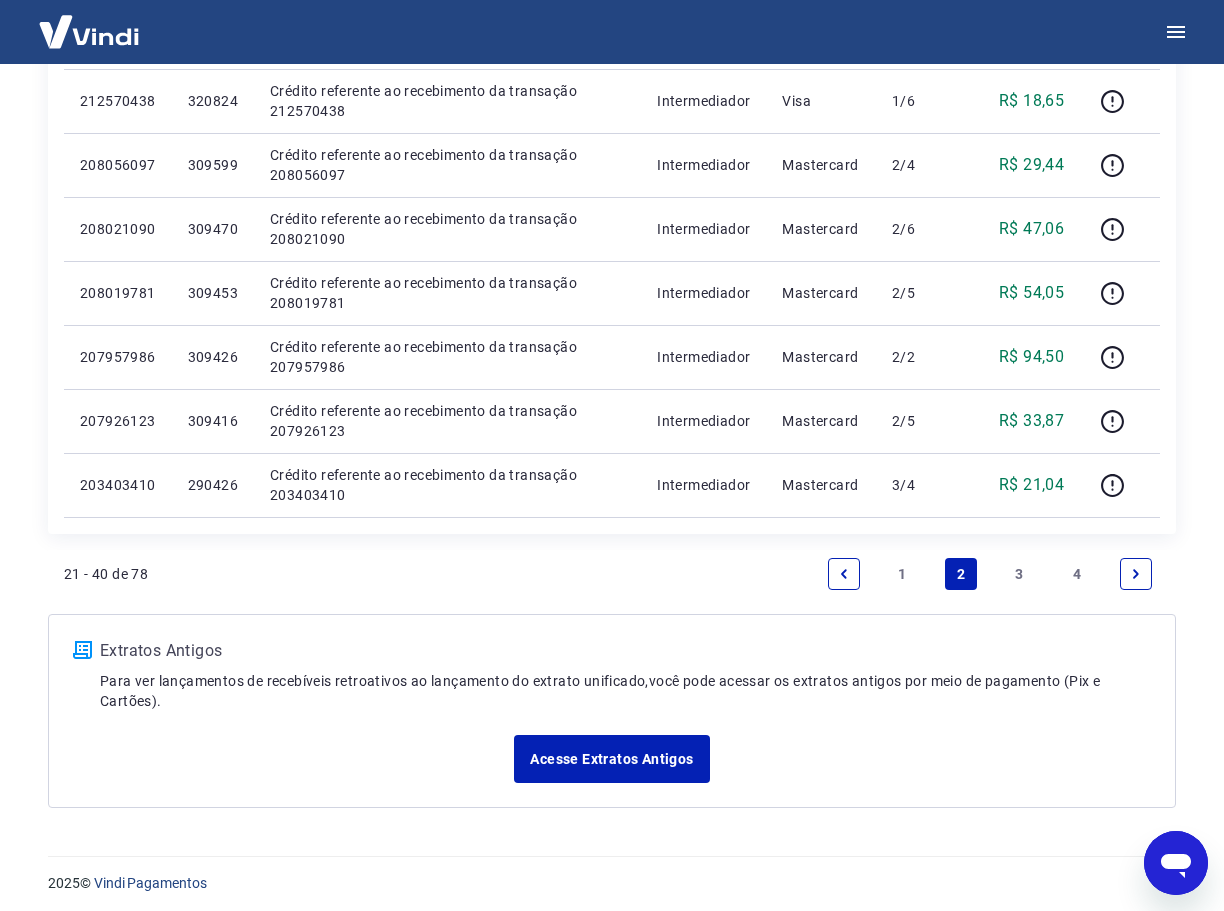 scroll, scrollTop: 1307, scrollLeft: 0, axis: vertical 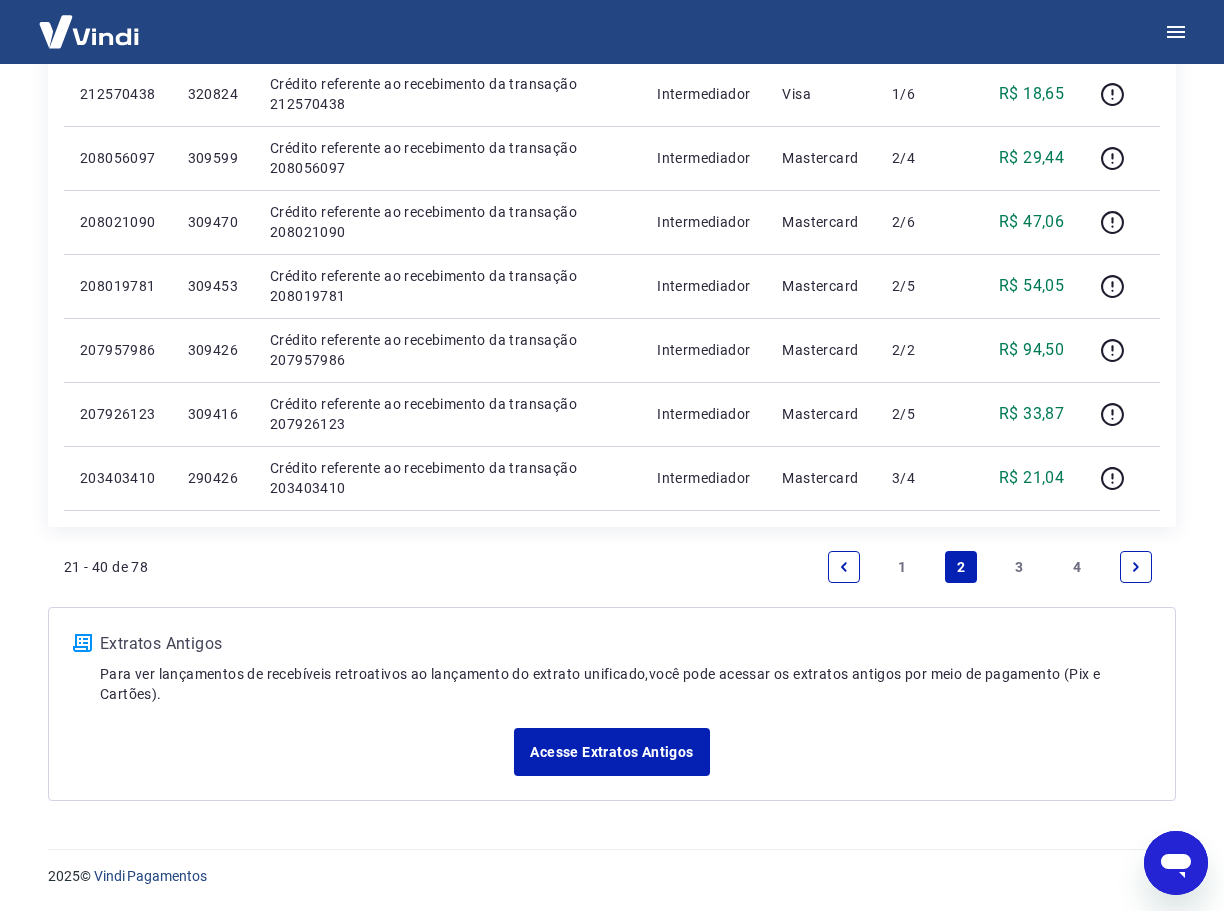 click on "1" at bounding box center [902, 567] 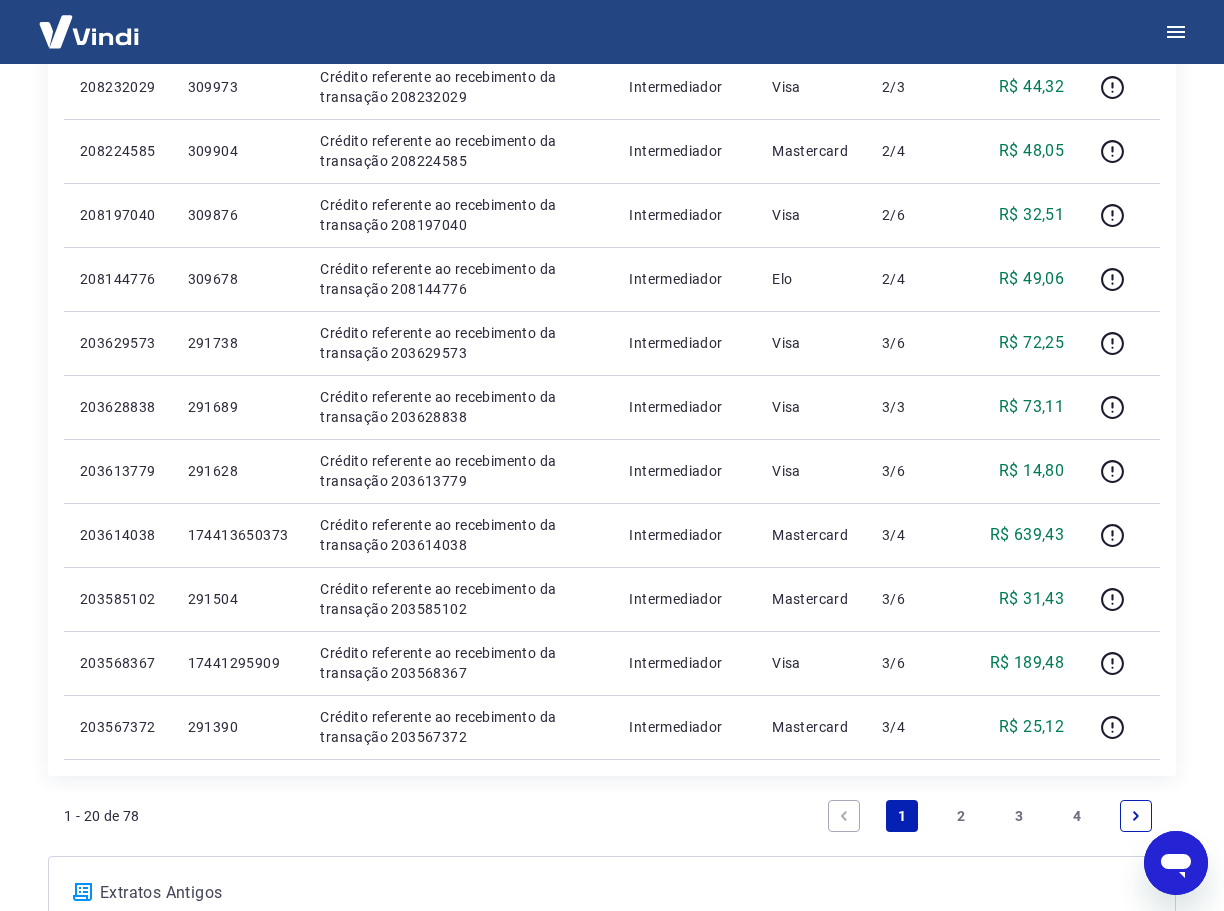 scroll, scrollTop: 1000, scrollLeft: 0, axis: vertical 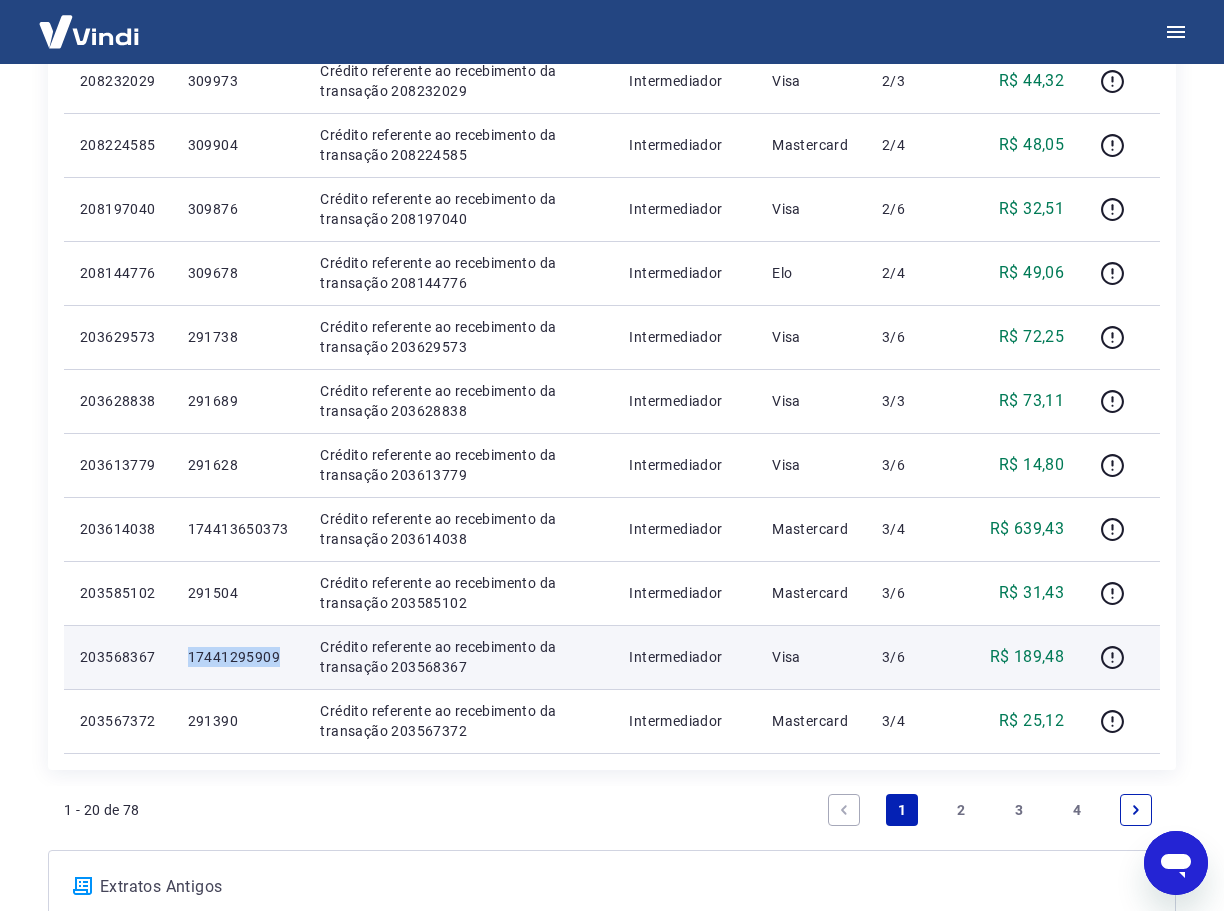 drag, startPoint x: 287, startPoint y: 655, endPoint x: 154, endPoint y: 654, distance: 133.00375 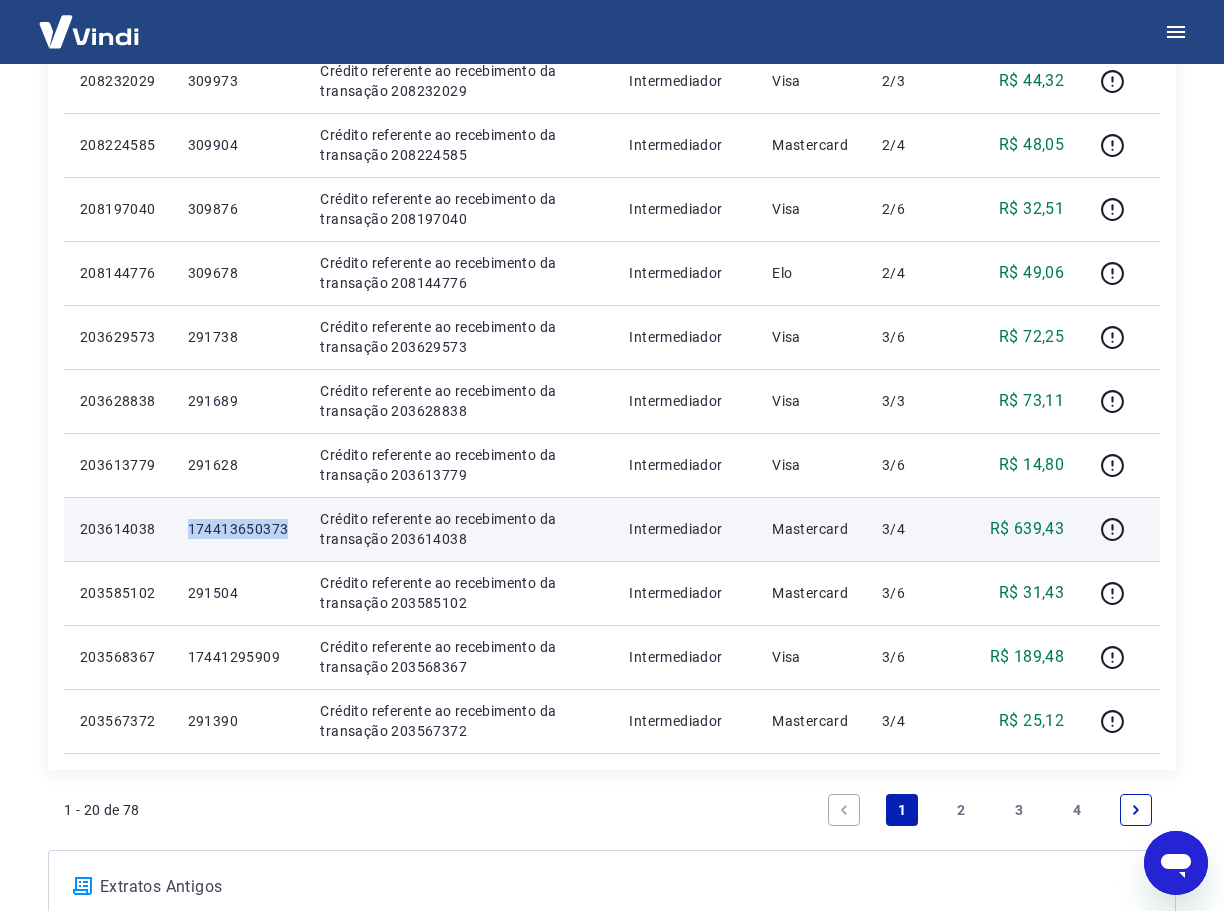 drag, startPoint x: 299, startPoint y: 523, endPoint x: 184, endPoint y: 524, distance: 115.00435 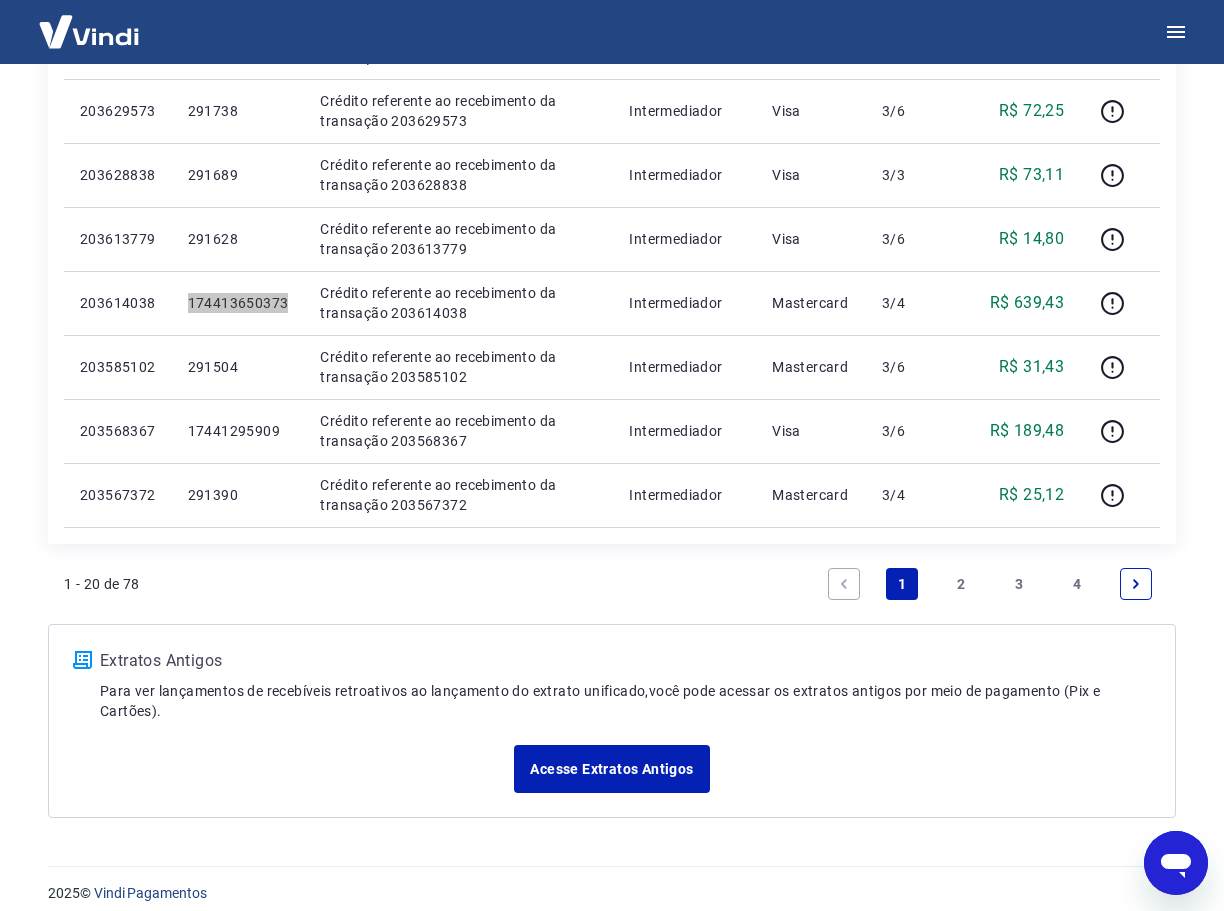 scroll, scrollTop: 1243, scrollLeft: 0, axis: vertical 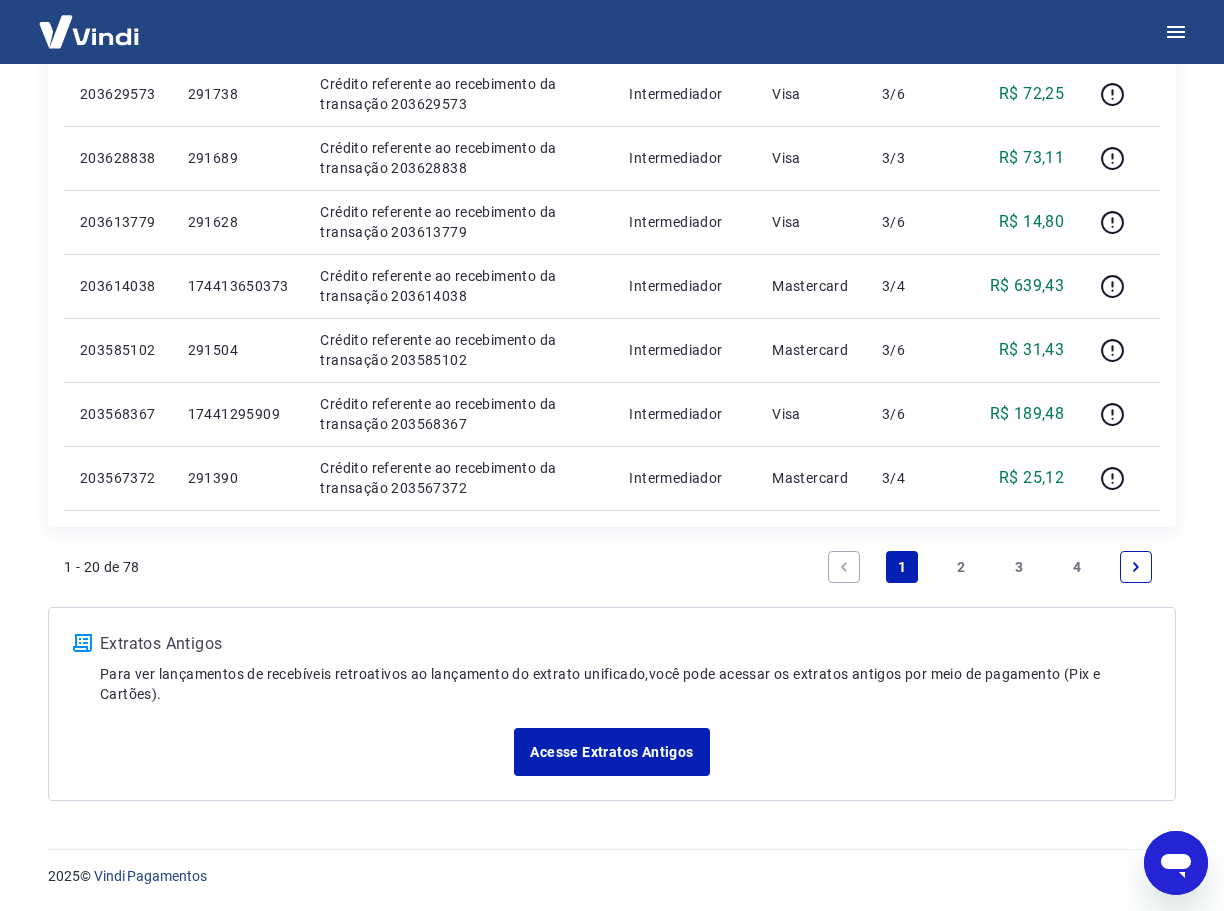 click on "4" at bounding box center [1078, 567] 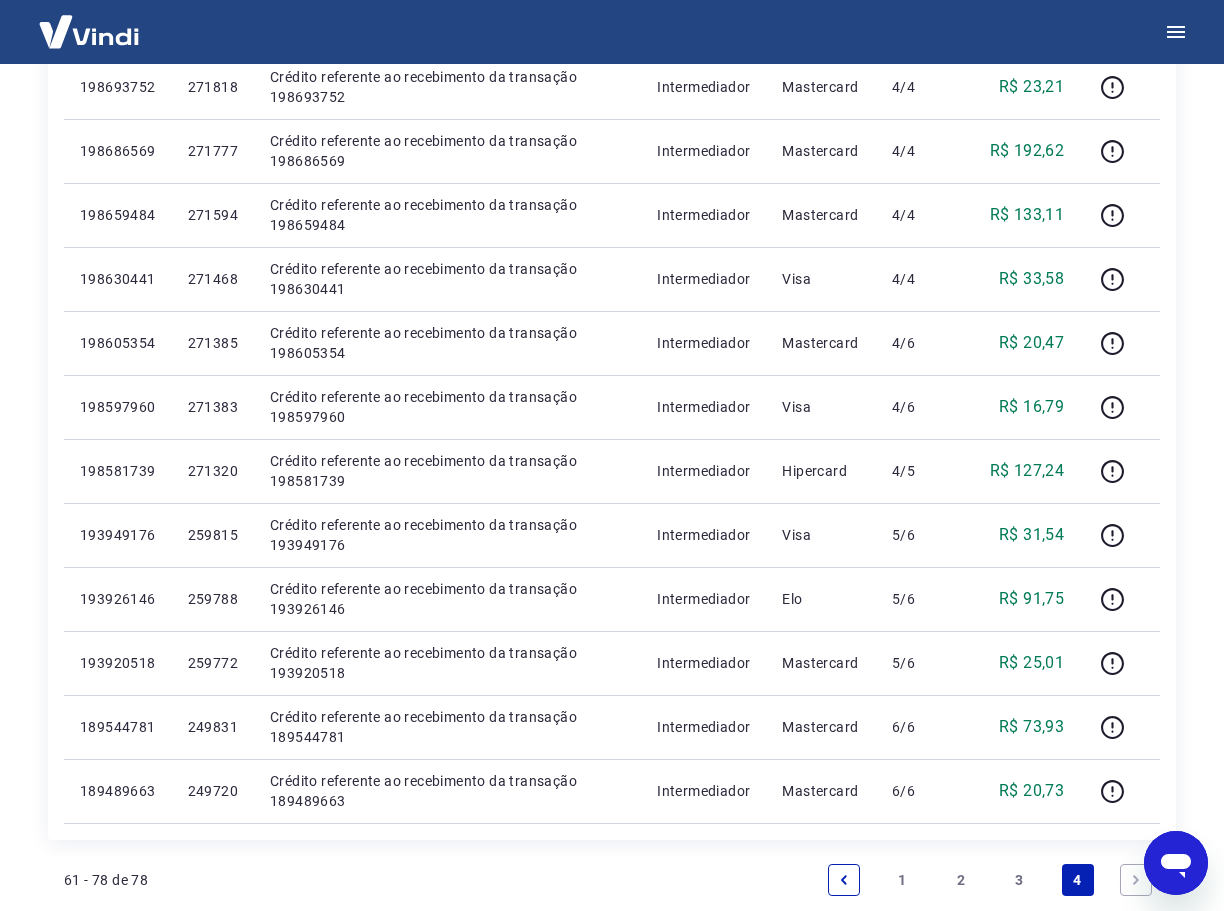 scroll, scrollTop: 900, scrollLeft: 0, axis: vertical 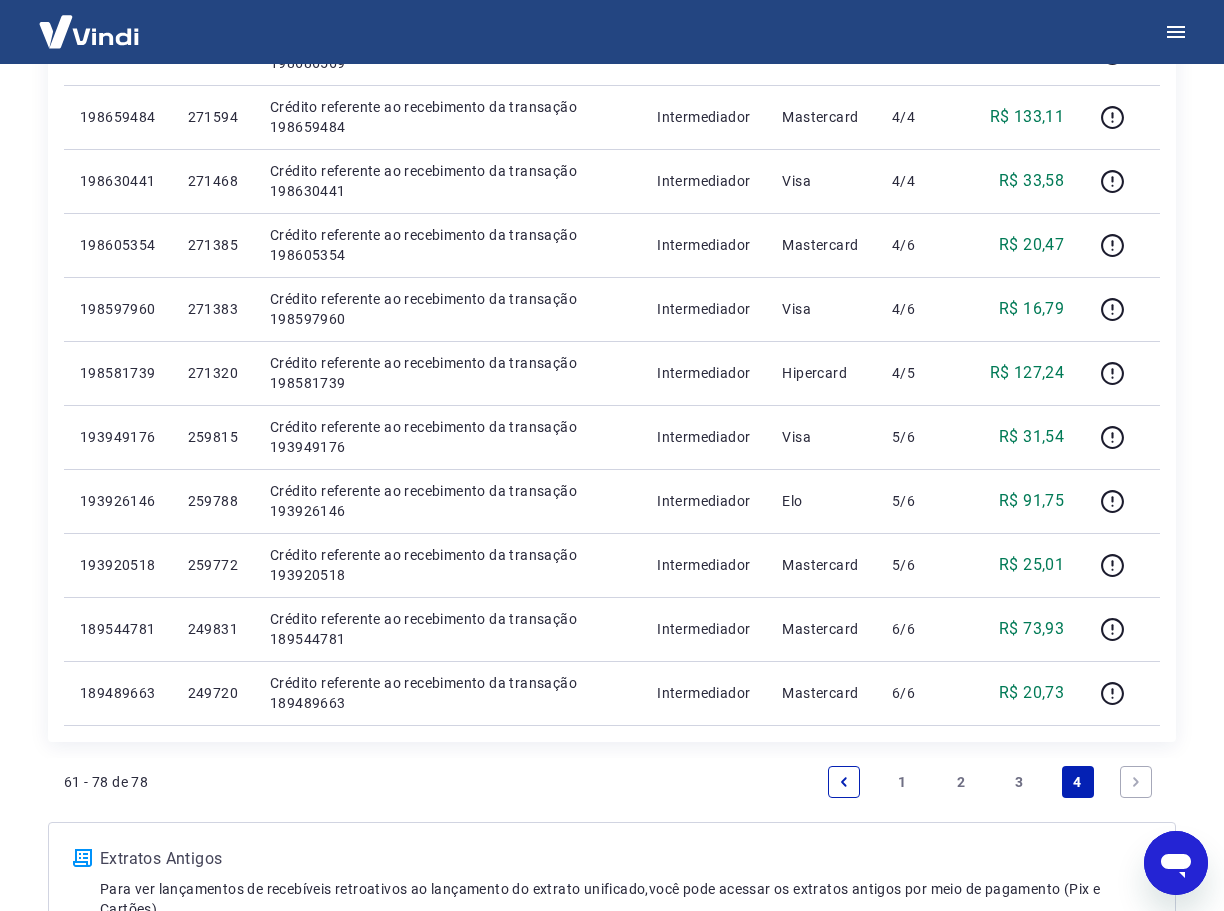 click on "3" at bounding box center (1019, 782) 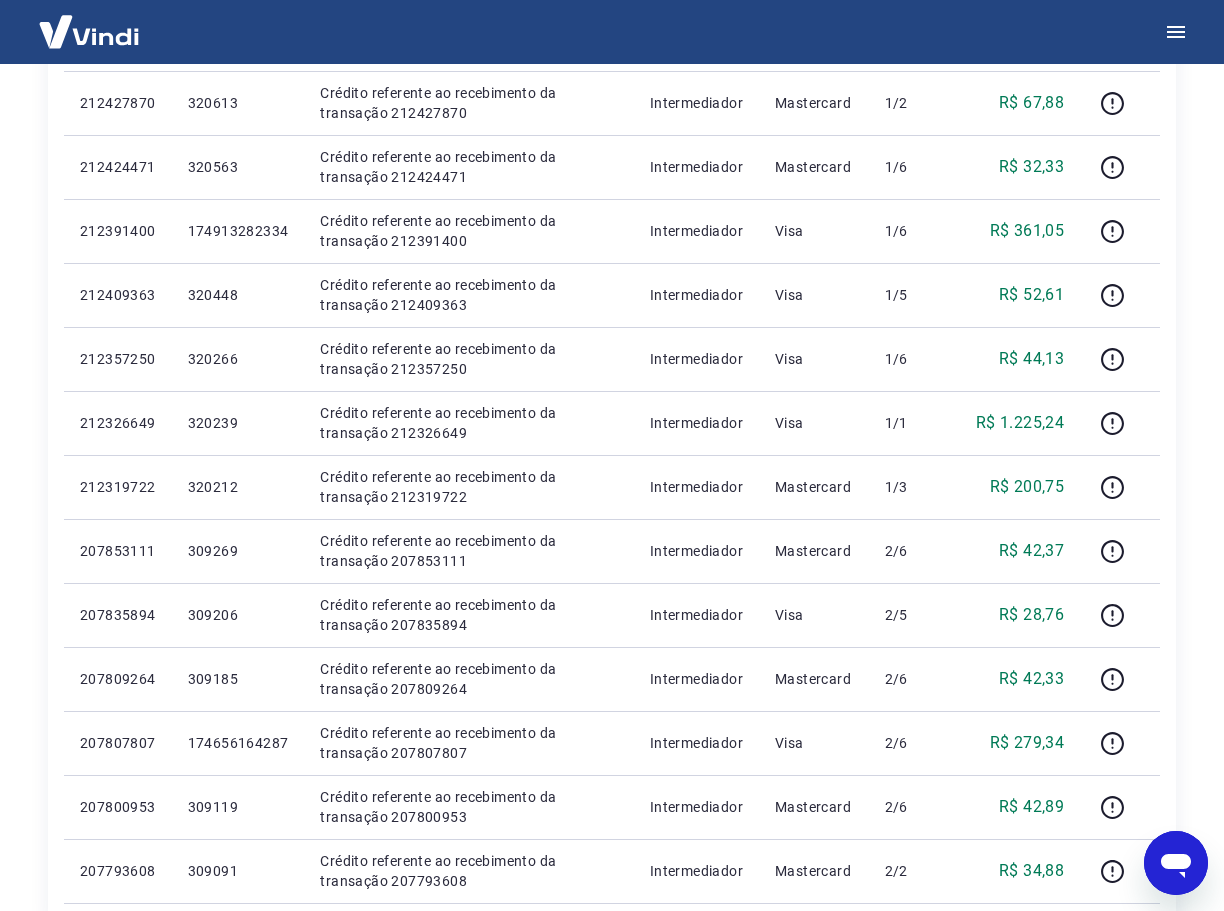 scroll, scrollTop: 1000, scrollLeft: 0, axis: vertical 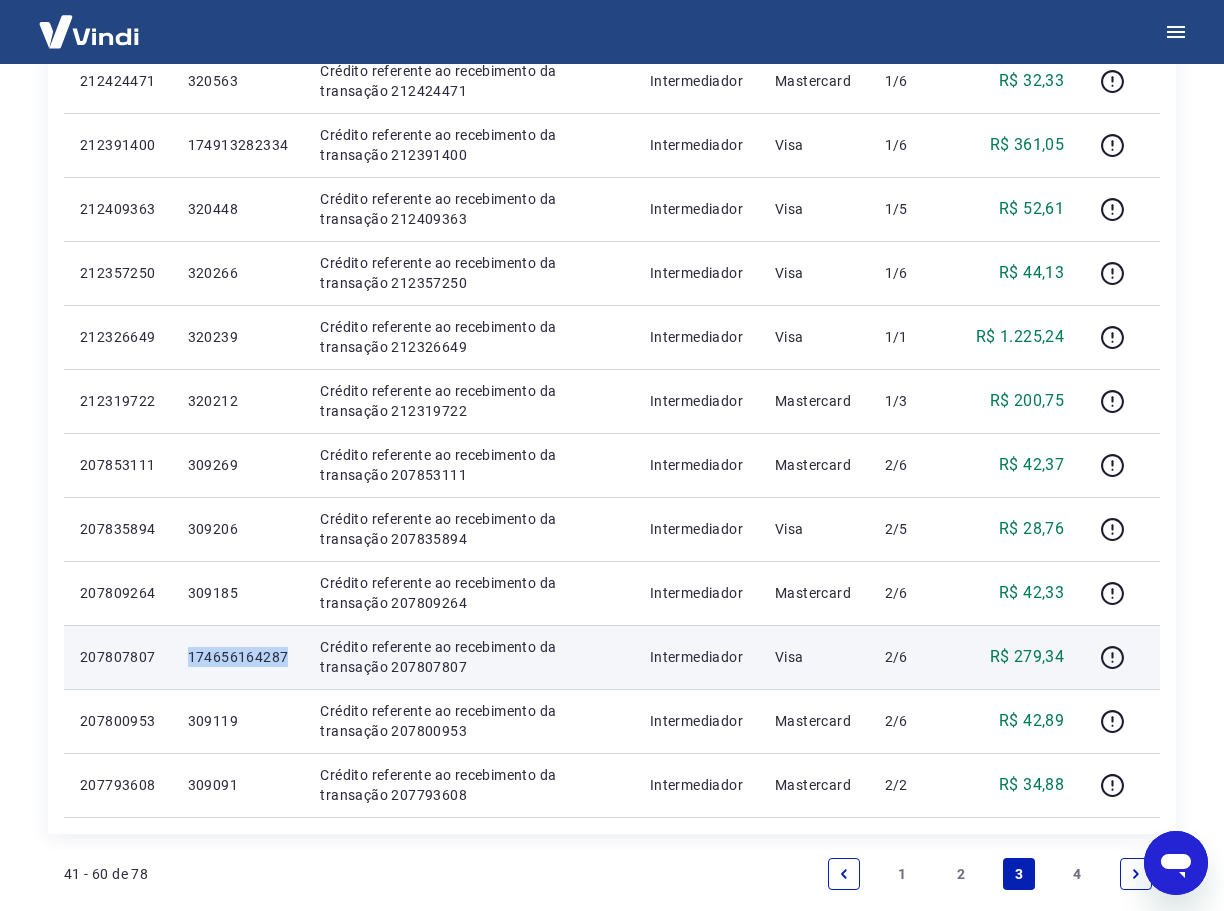 drag, startPoint x: 305, startPoint y: 651, endPoint x: 203, endPoint y: 654, distance: 102.044106 